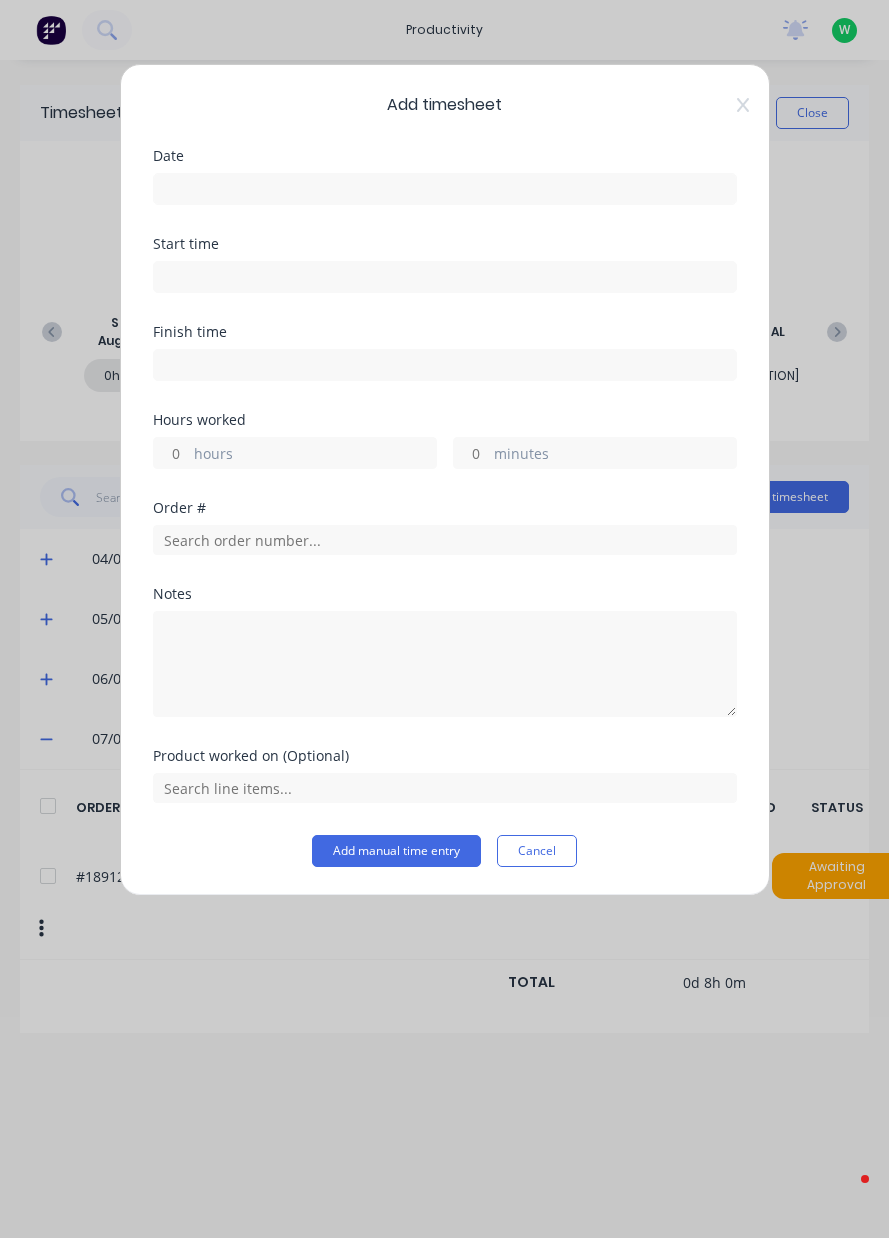 scroll, scrollTop: 0, scrollLeft: 0, axis: both 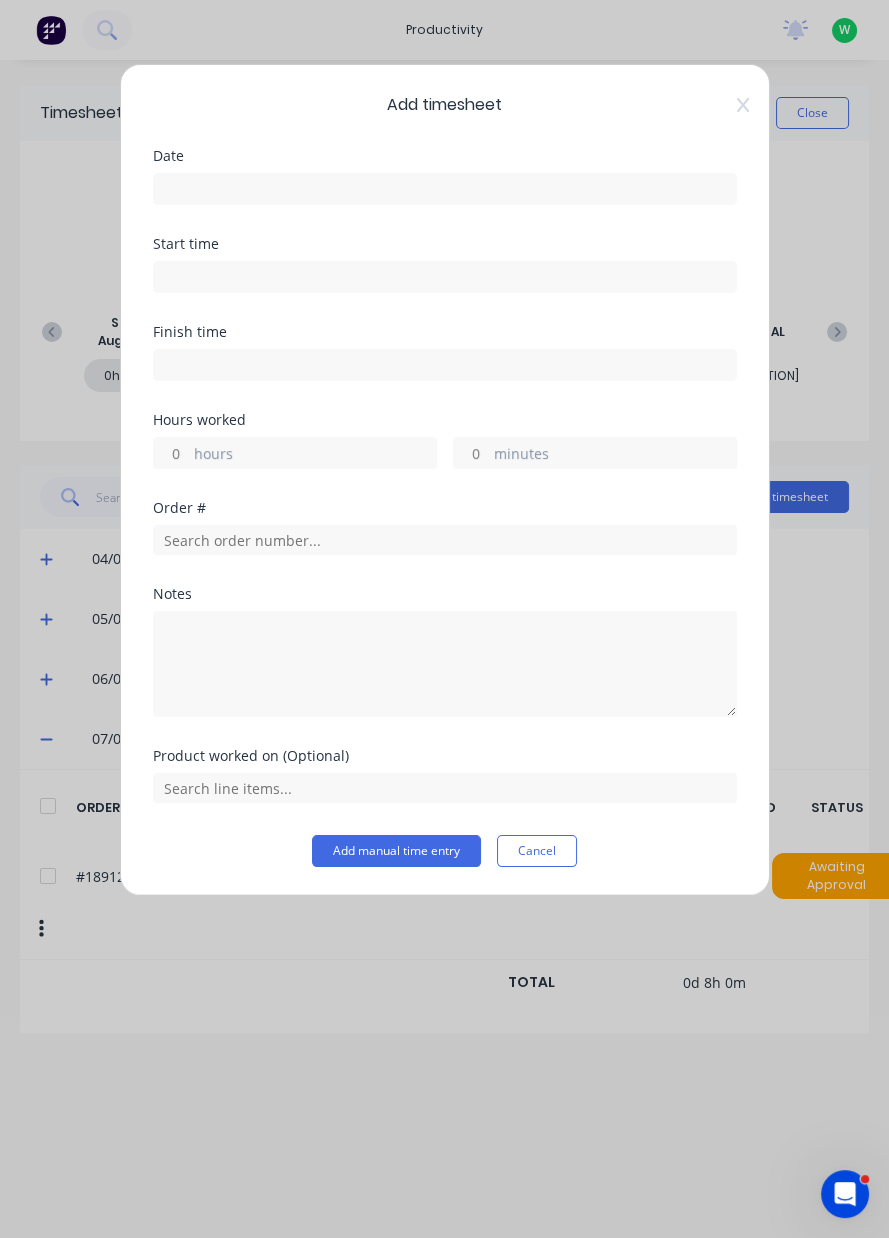 click at bounding box center [445, 189] 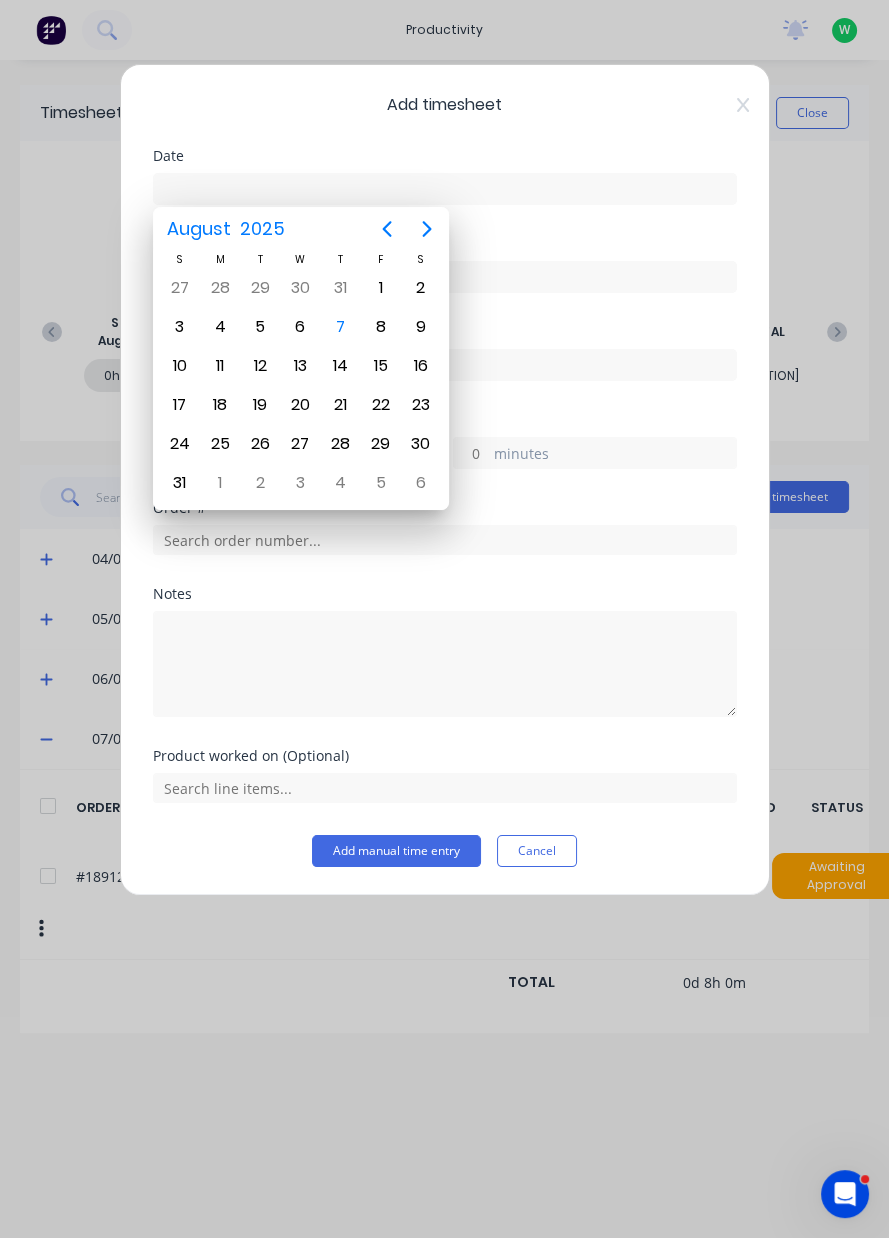 click on "7" at bounding box center (341, 327) 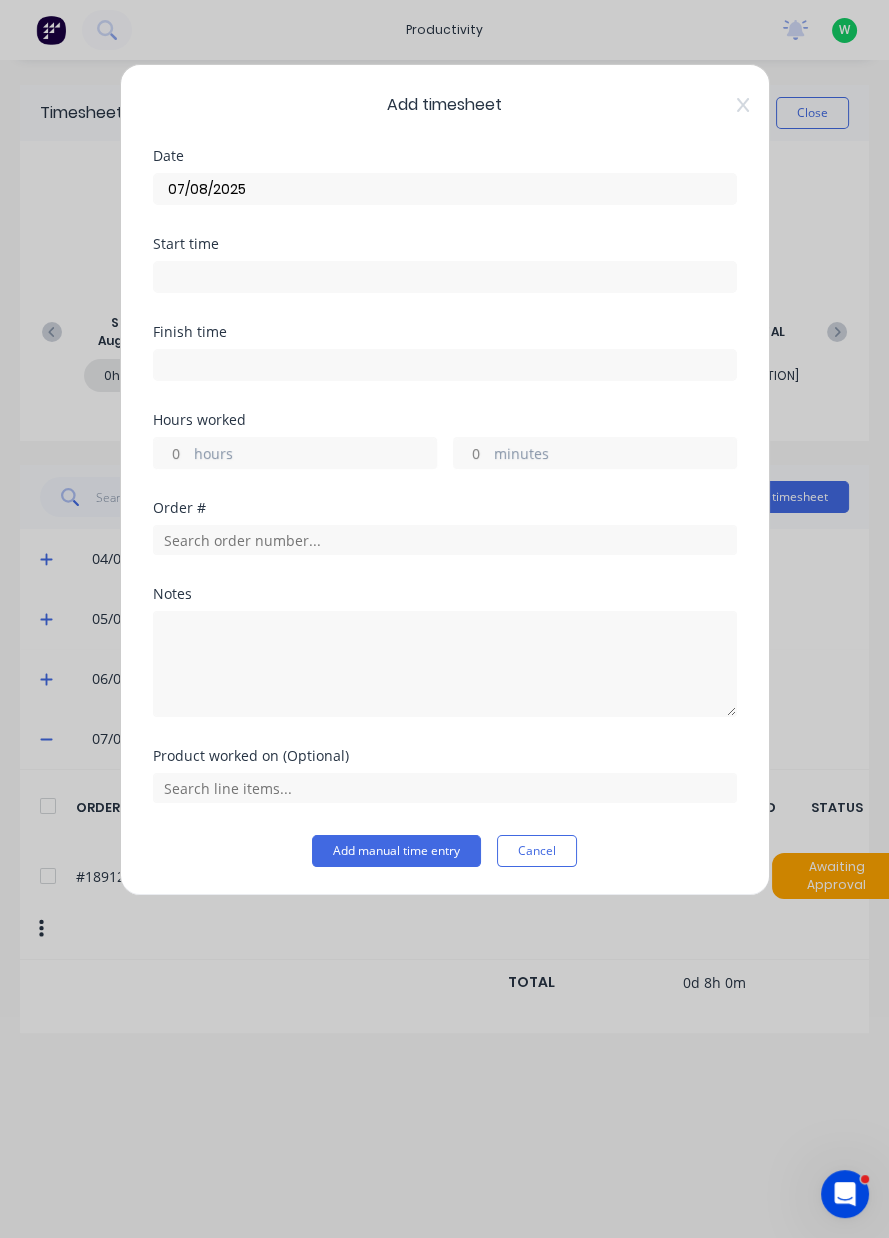 click on "hours" at bounding box center (315, 455) 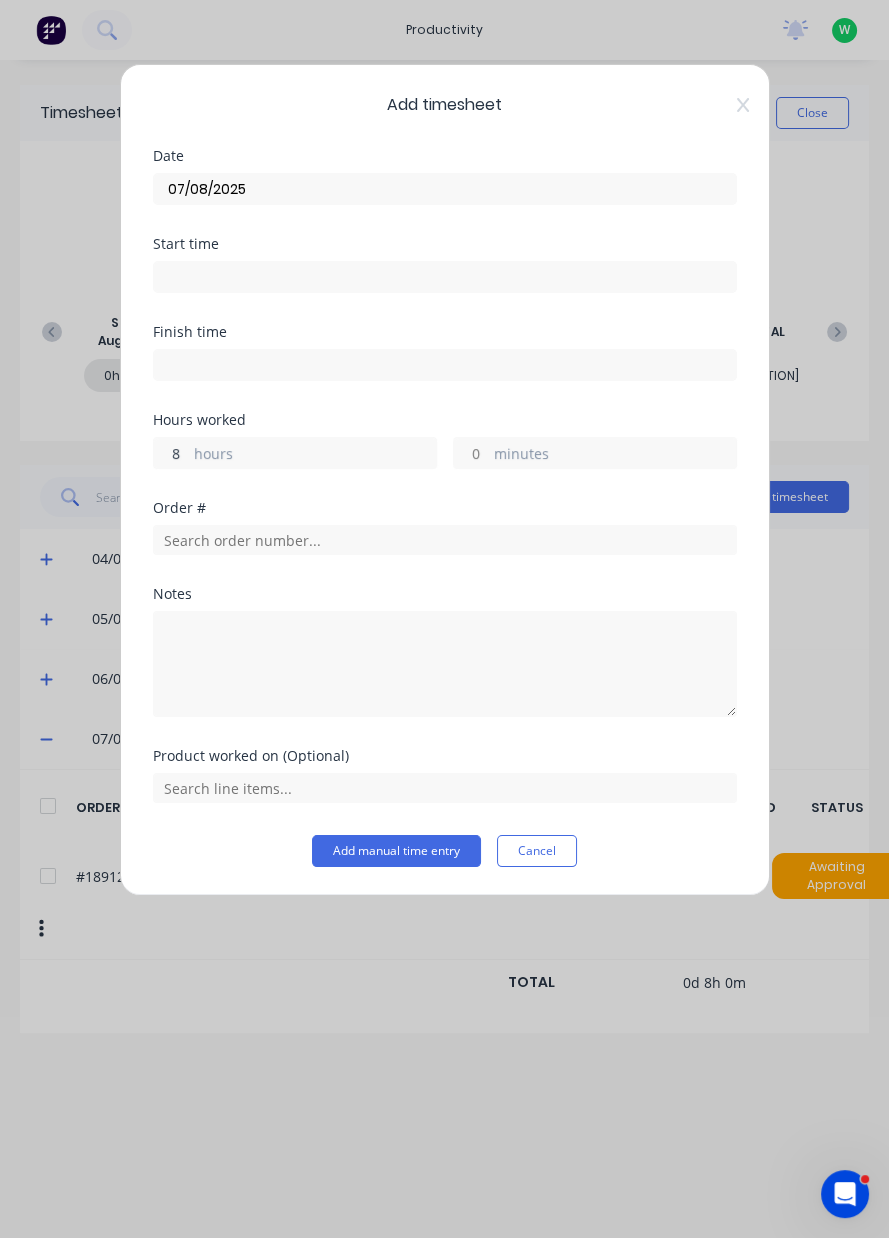 type on "8" 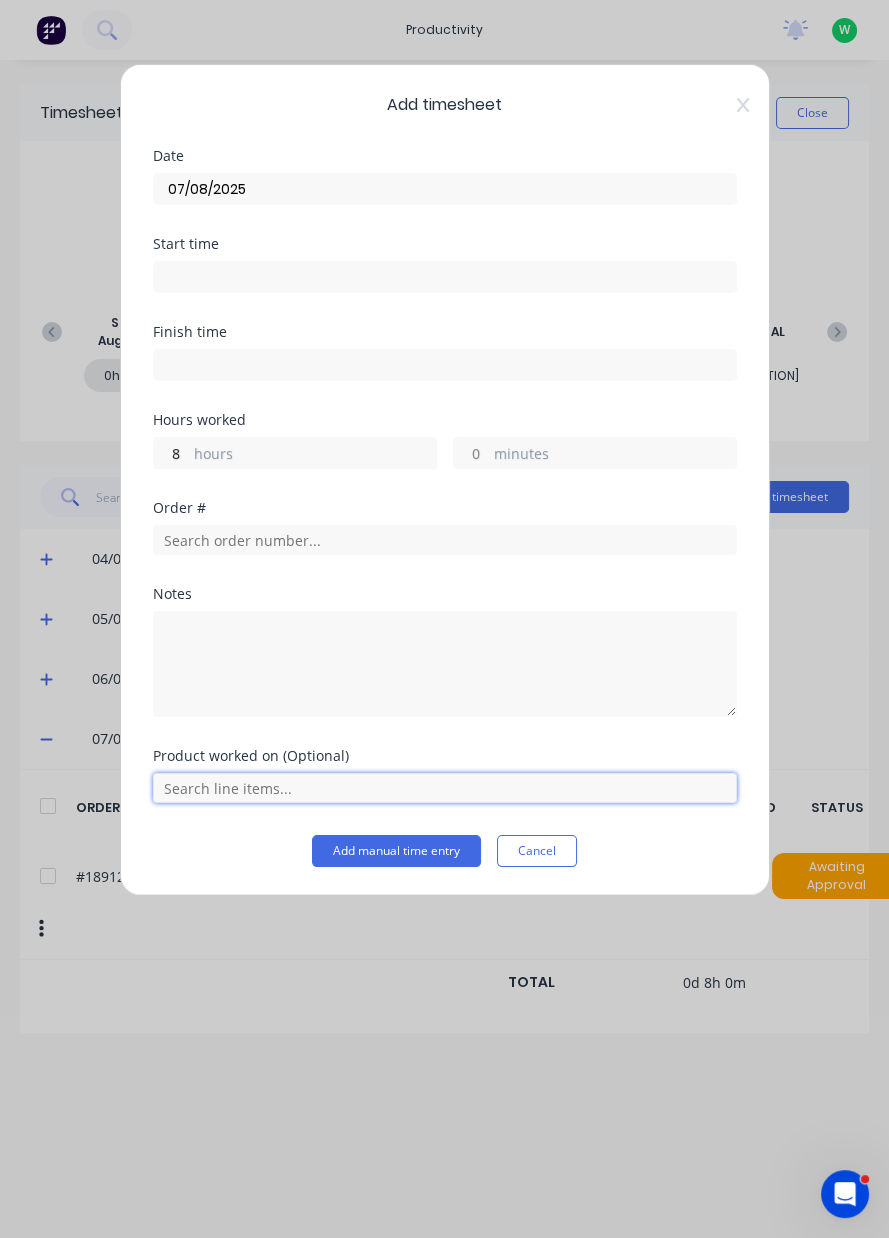 click at bounding box center (445, 788) 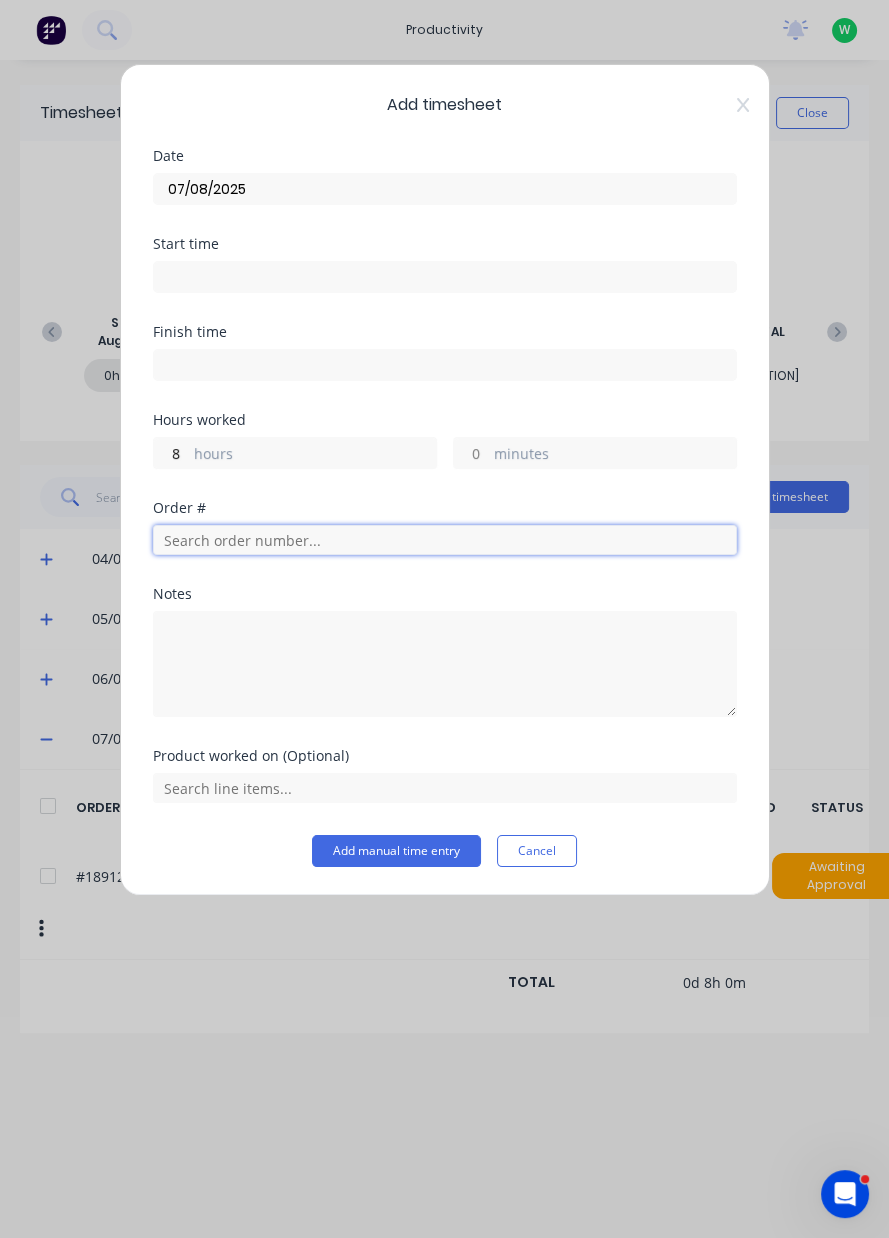 click at bounding box center [445, 540] 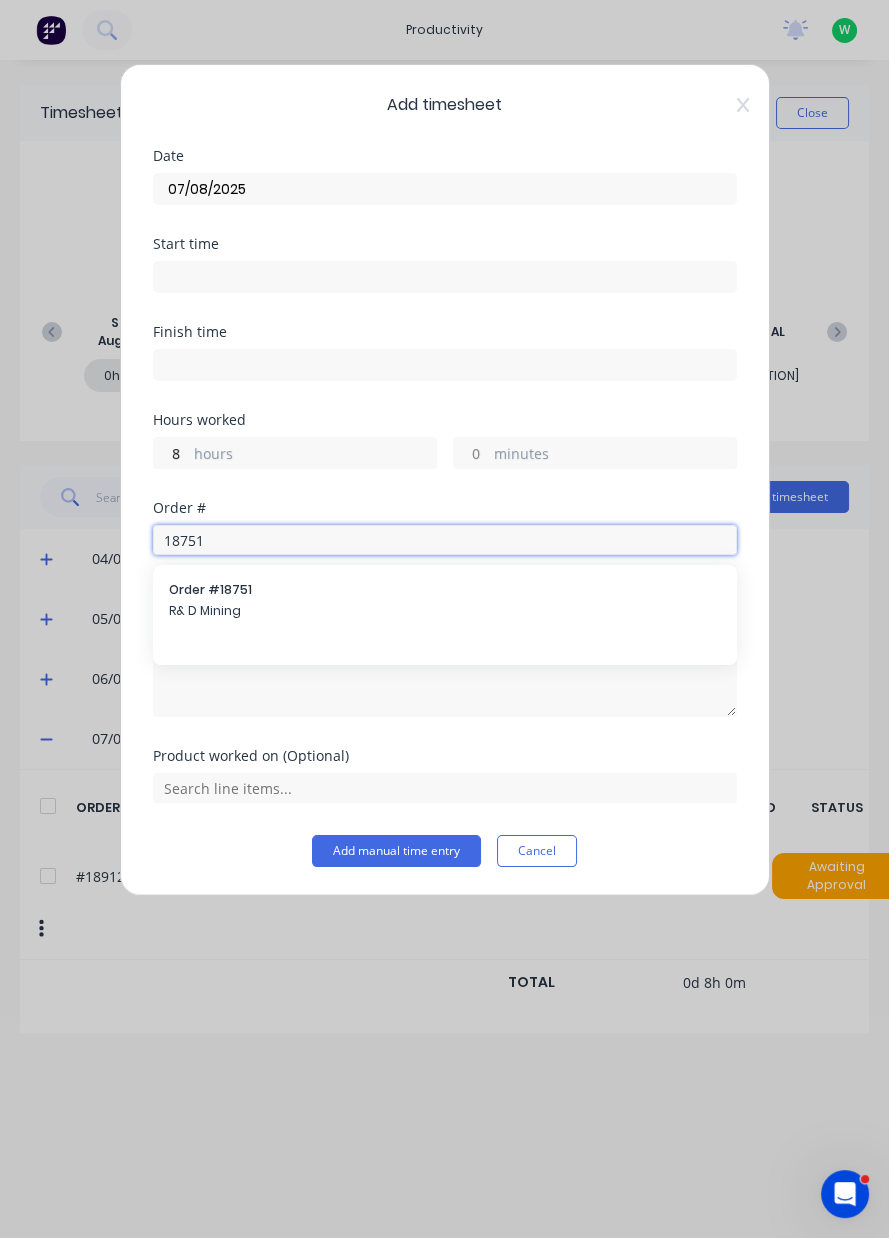 type on "[ORDER]" 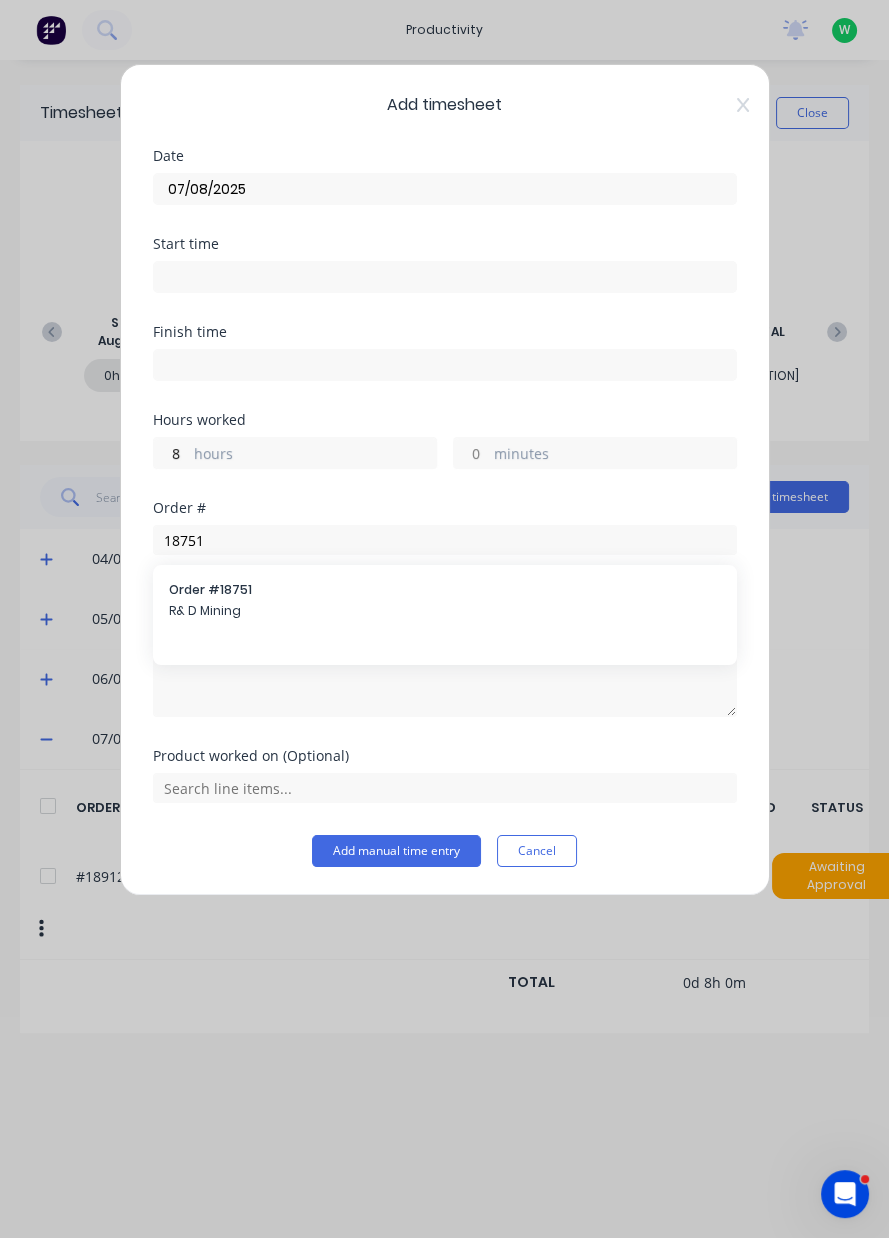 click on "R& D Mining" at bounding box center [445, 611] 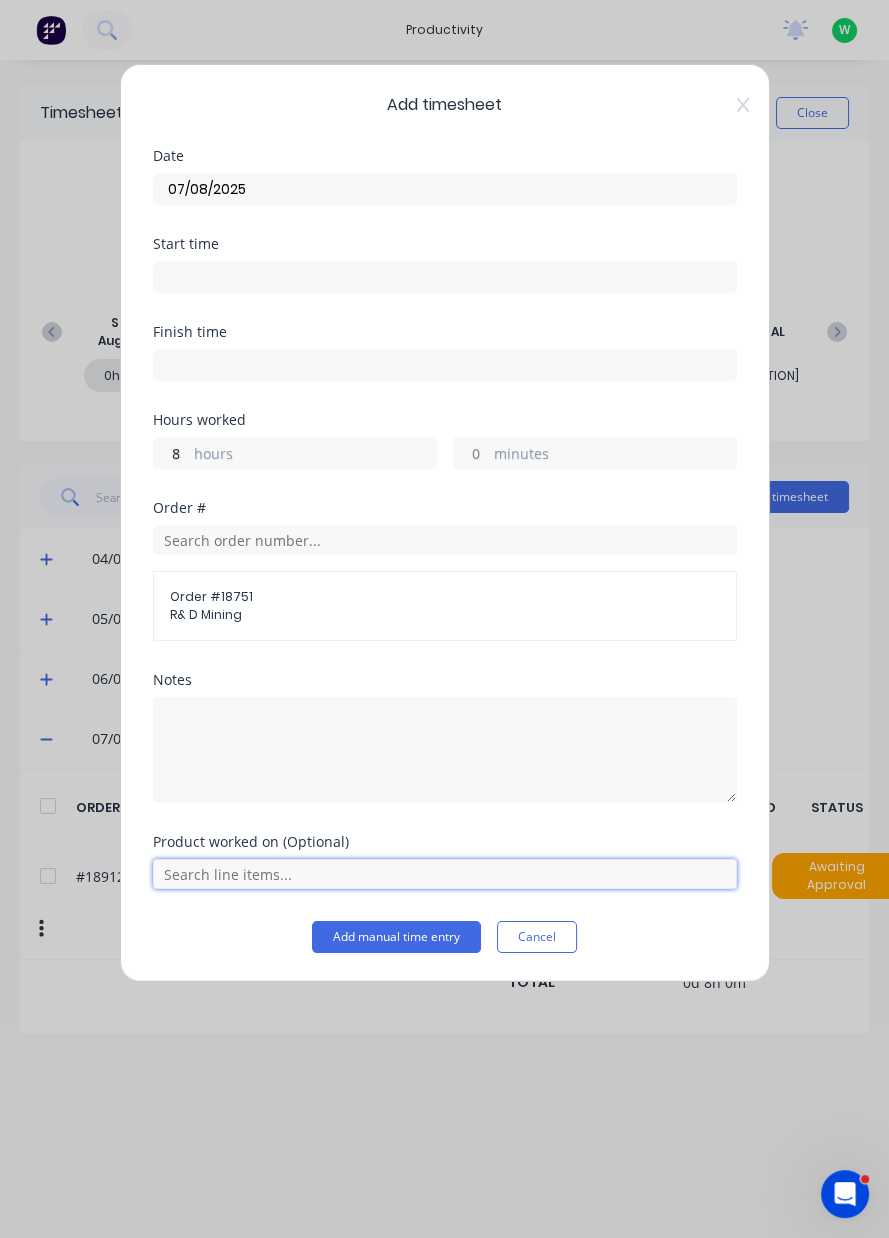 click at bounding box center [445, 874] 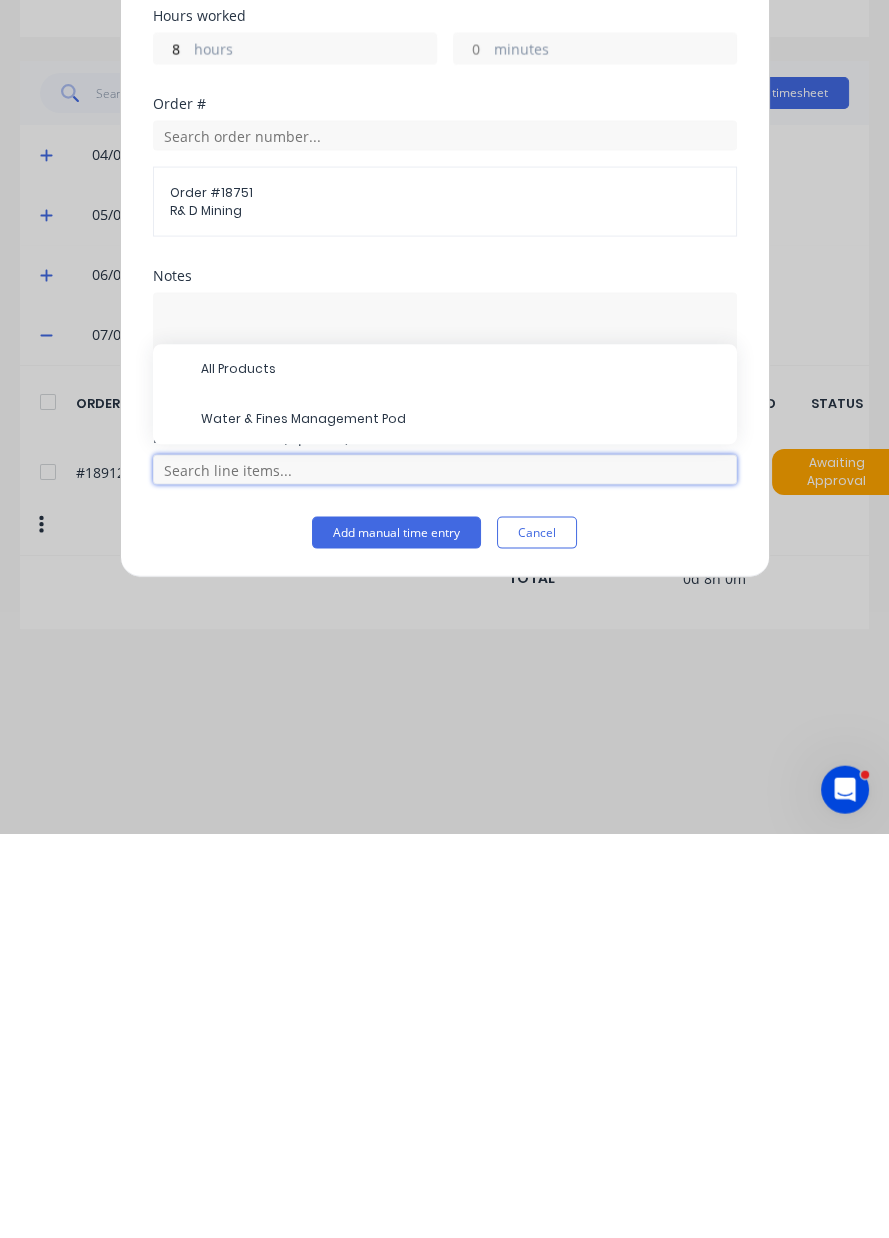 scroll, scrollTop: 49, scrollLeft: 0, axis: vertical 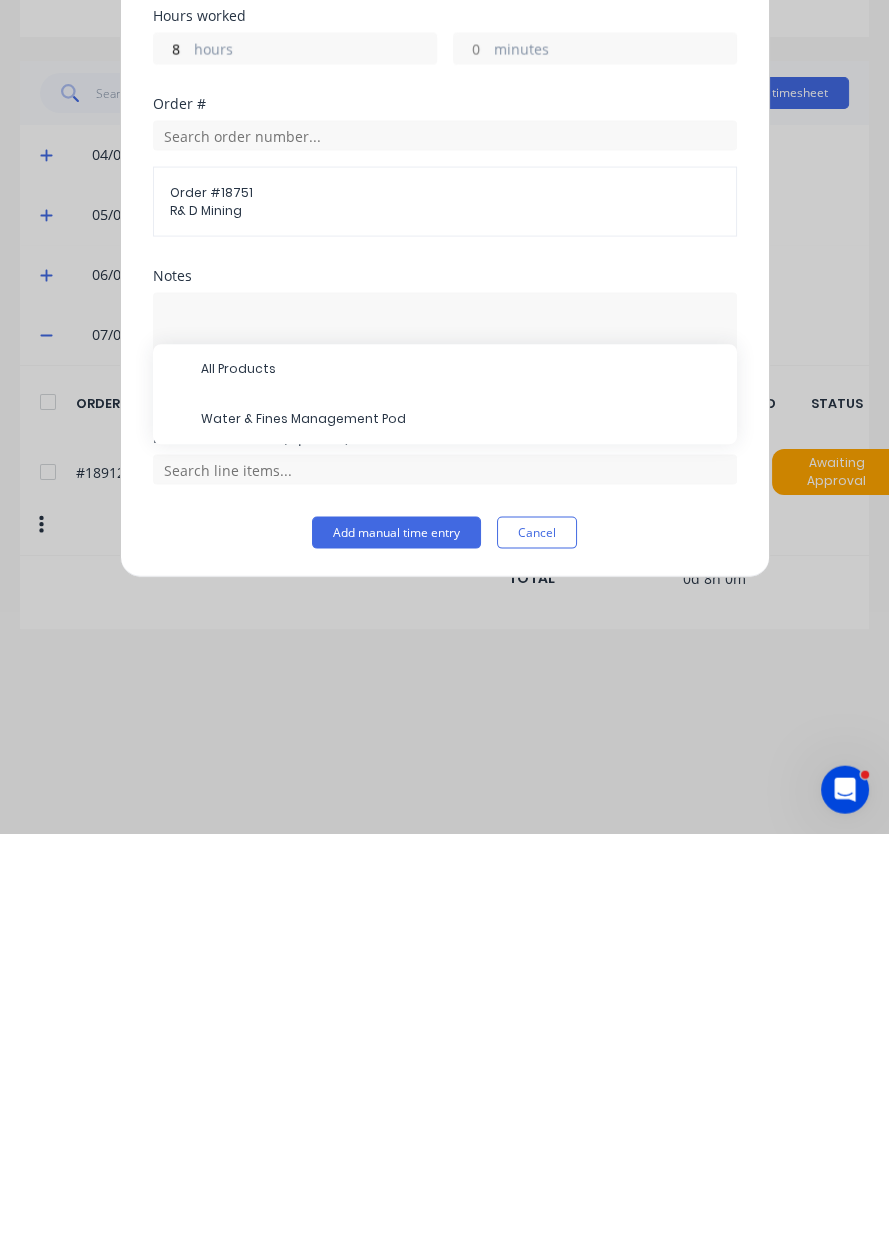 click on "[NAME]" at bounding box center [461, 824] 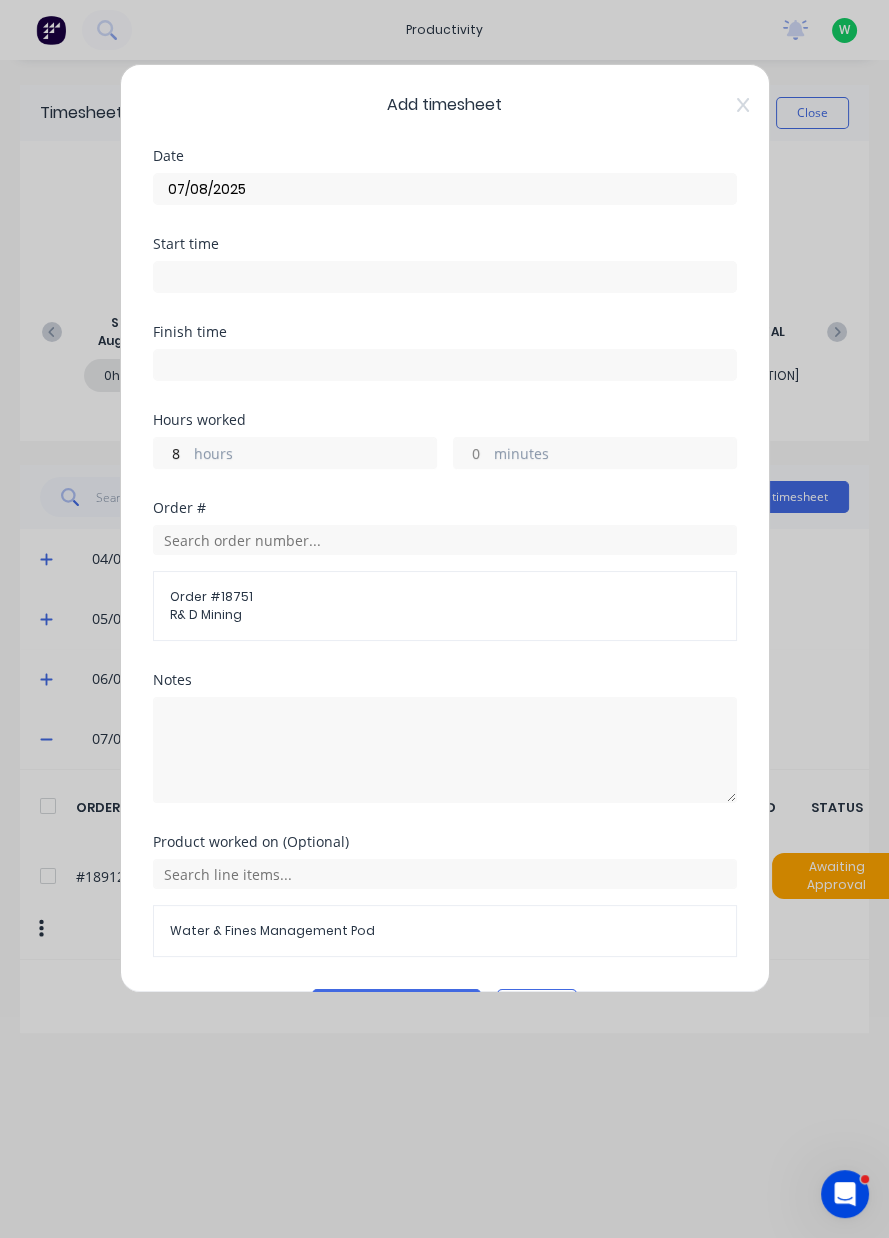 scroll, scrollTop: 53, scrollLeft: 0, axis: vertical 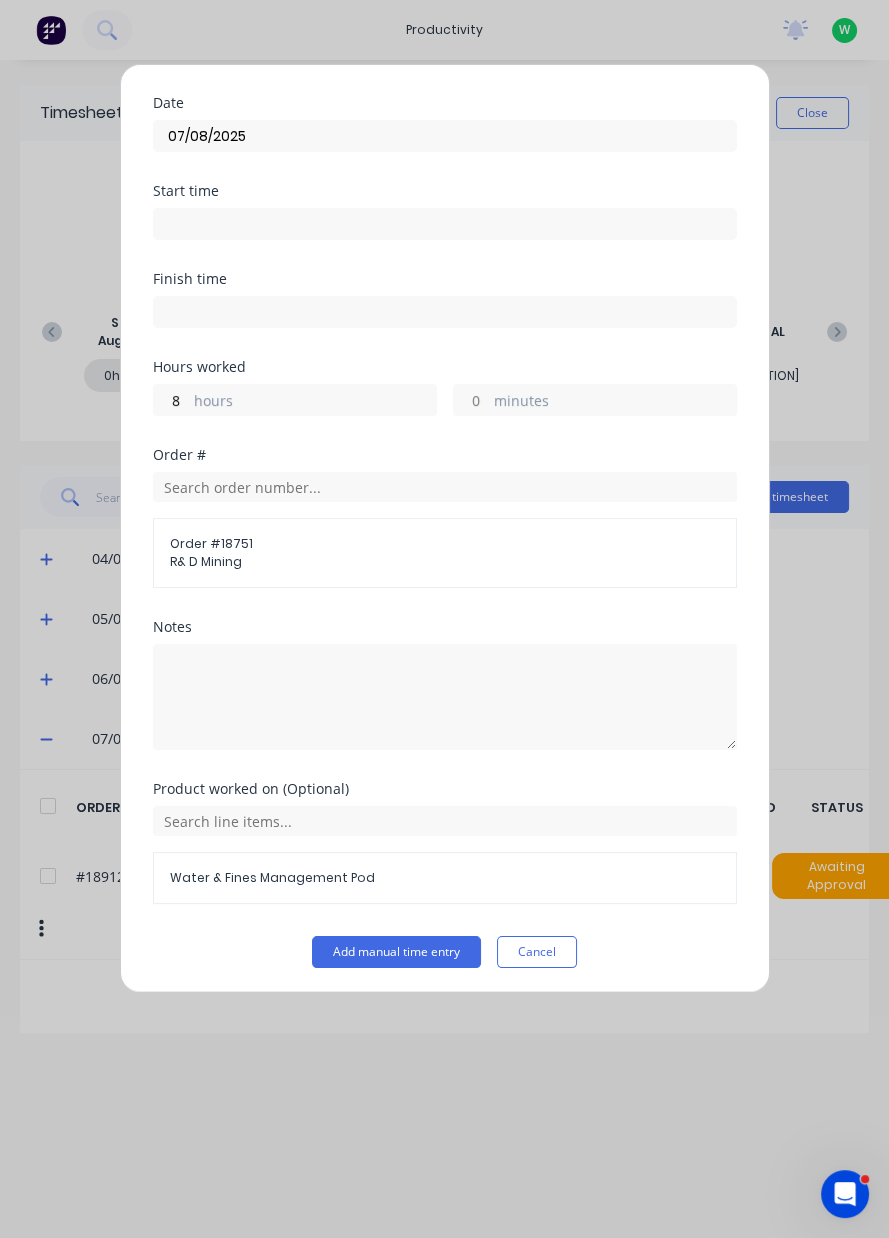 click on "Add manual time entry" at bounding box center [396, 952] 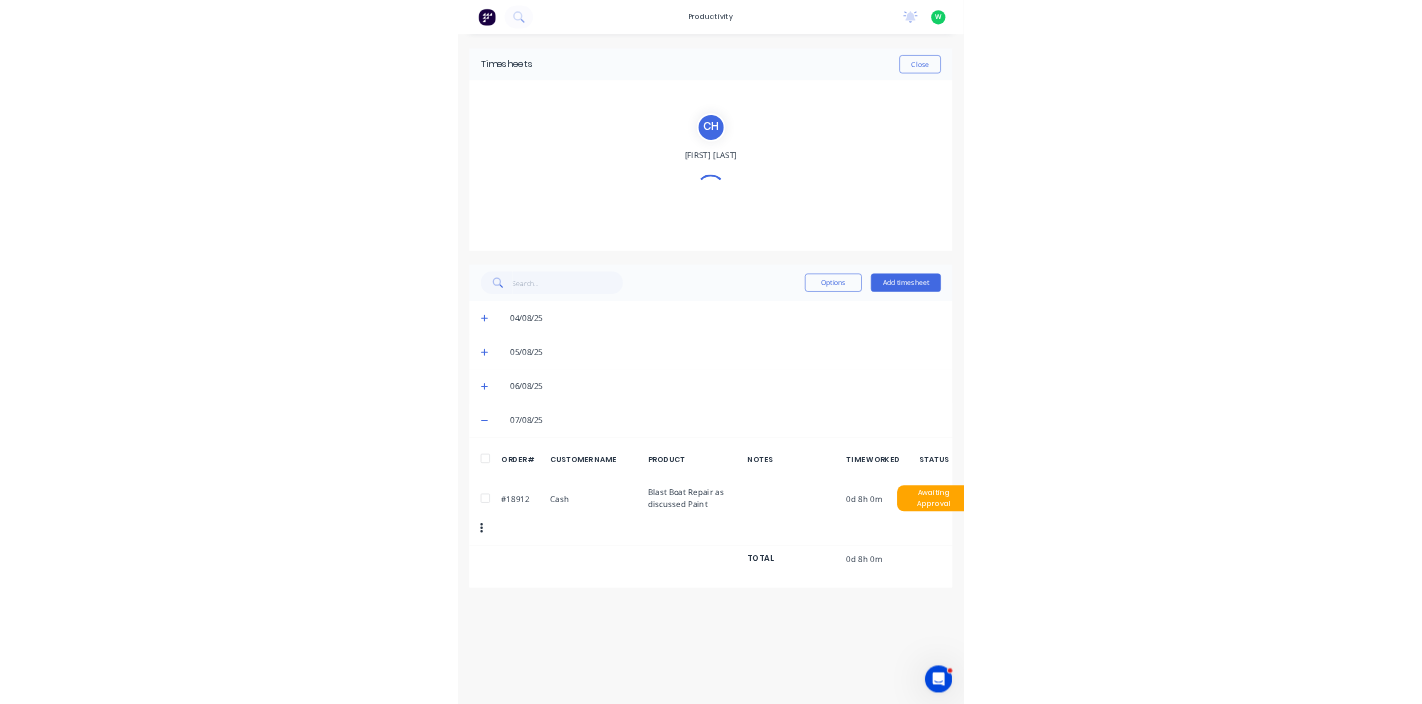 scroll, scrollTop: 0, scrollLeft: 0, axis: both 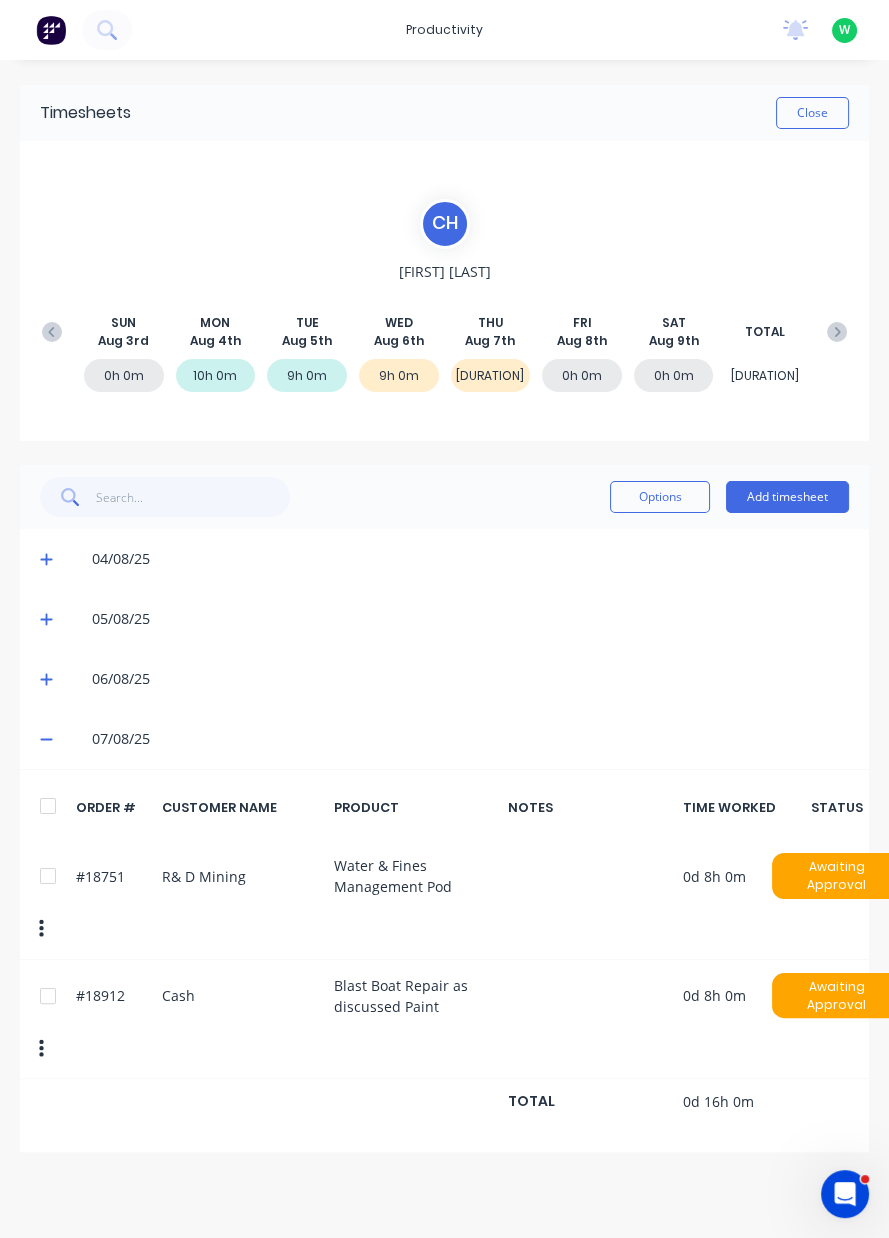 click on "Add timesheet" at bounding box center (787, 497) 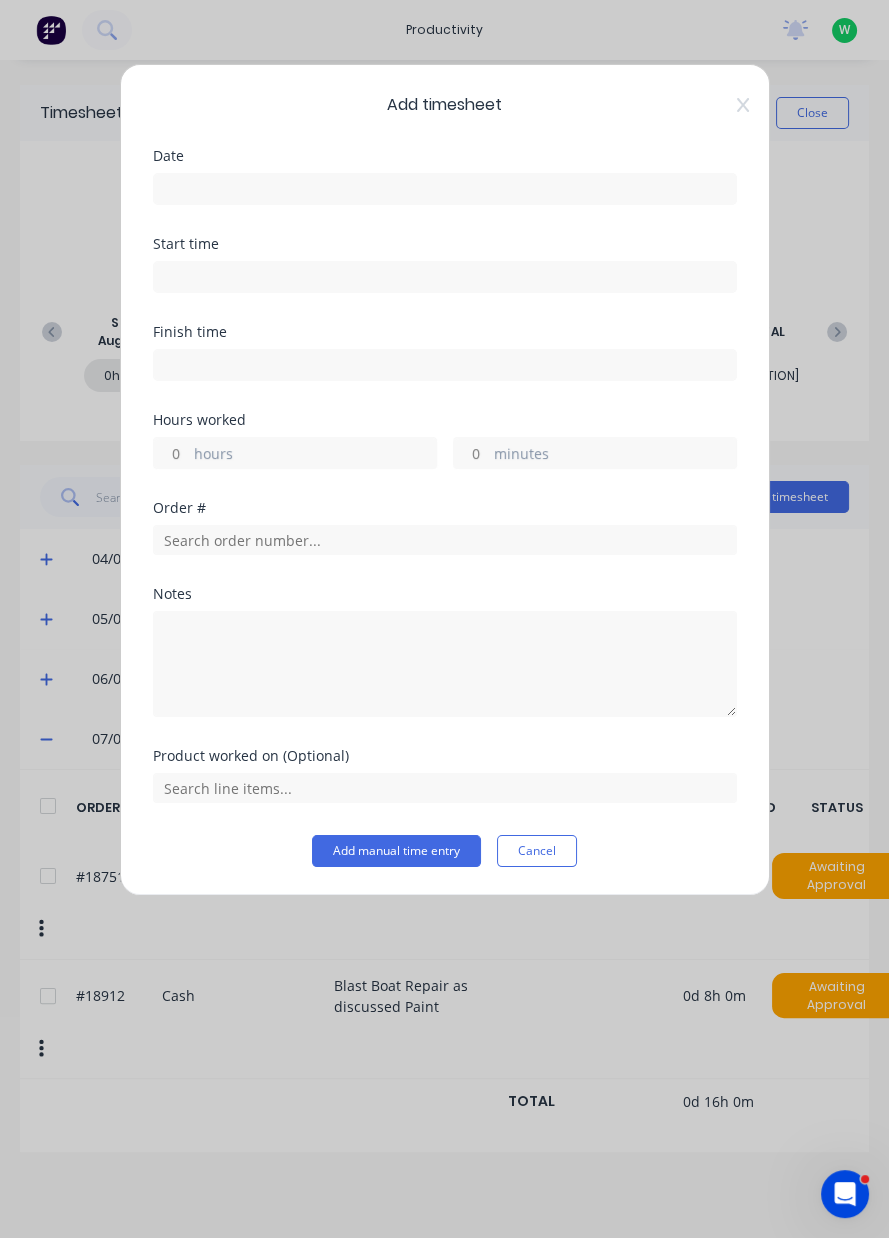 click 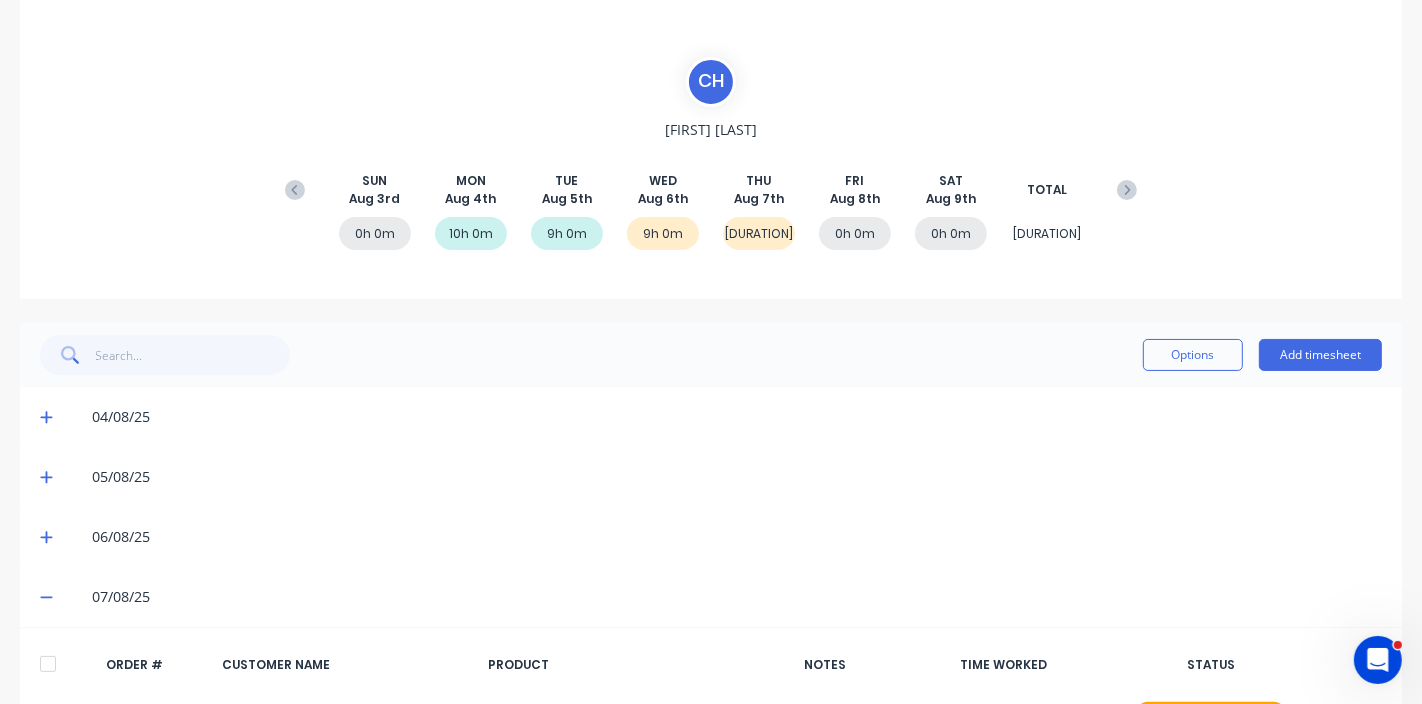 scroll, scrollTop: 224, scrollLeft: 0, axis: vertical 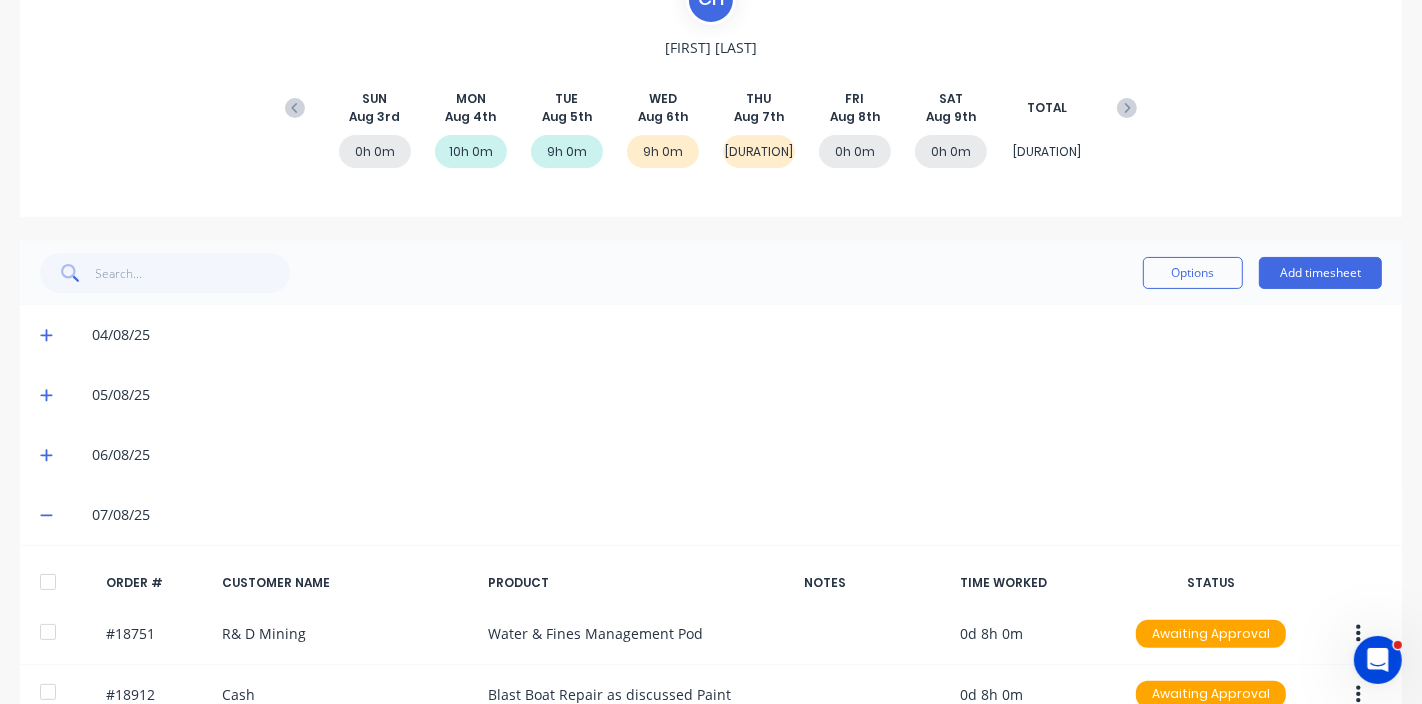 click at bounding box center [1358, 634] 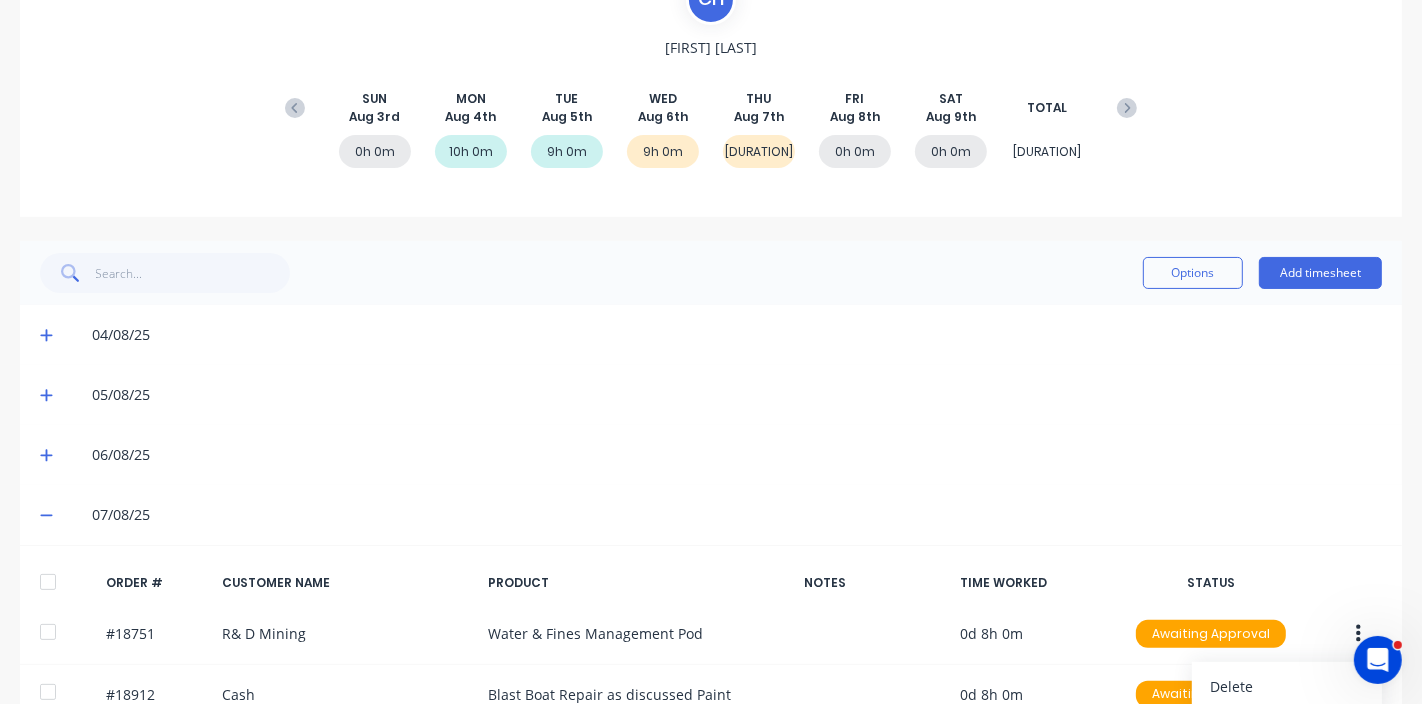 click on "Delete" at bounding box center [1287, 686] 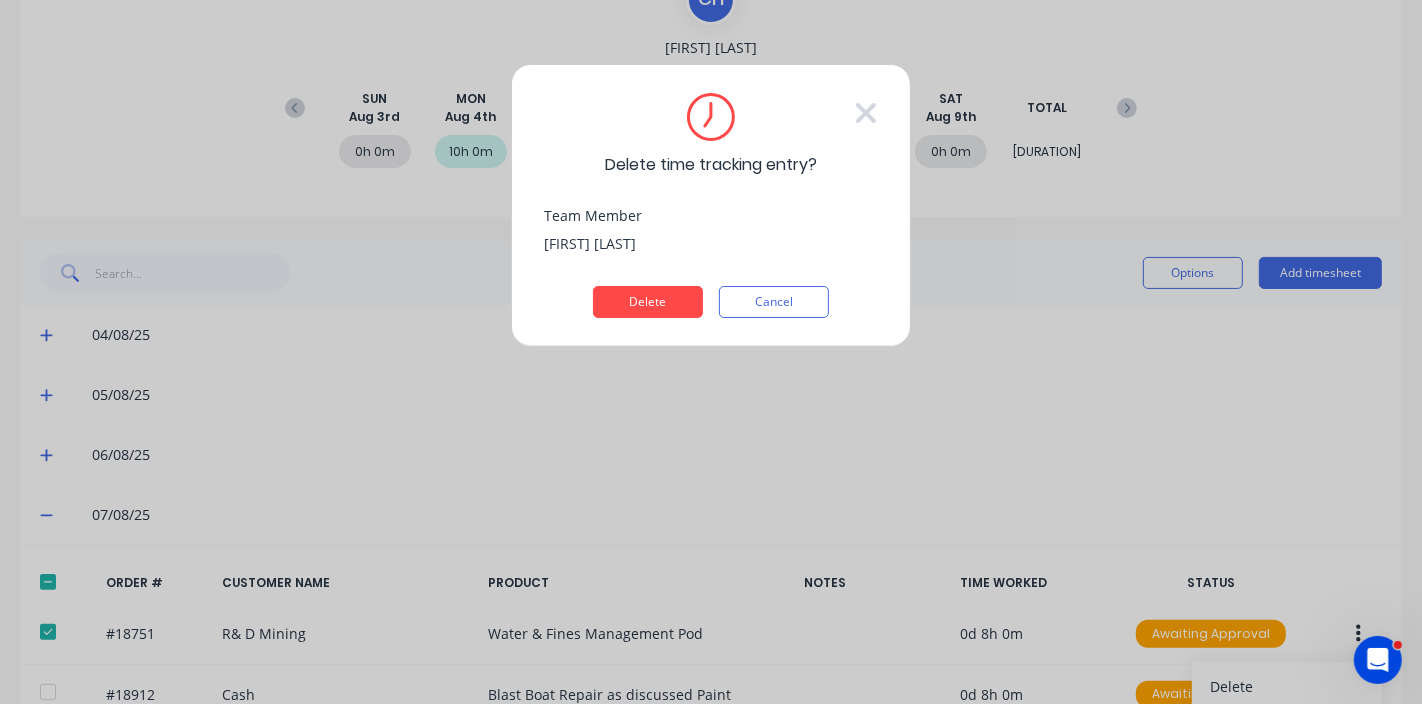 click on "Delete" at bounding box center (648, 302) 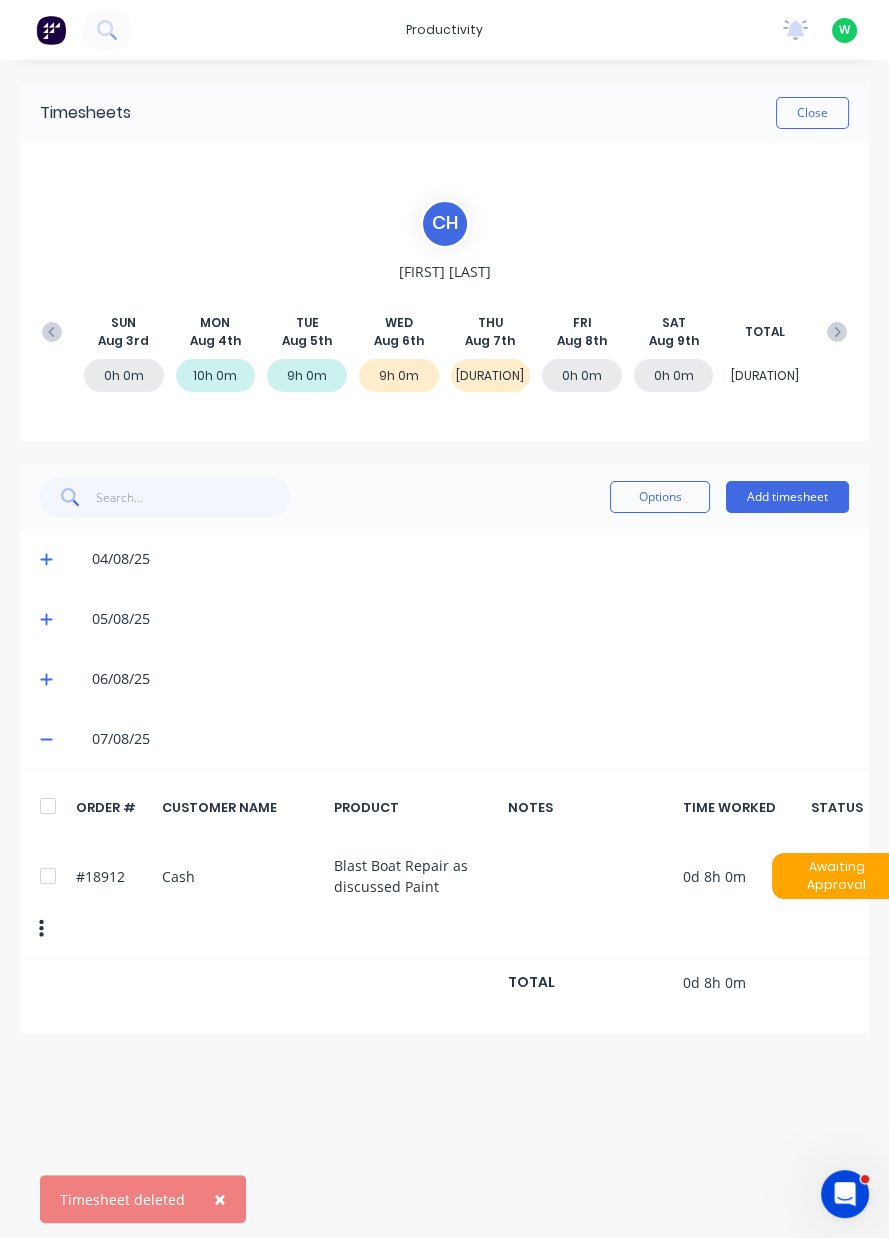 scroll, scrollTop: 0, scrollLeft: 0, axis: both 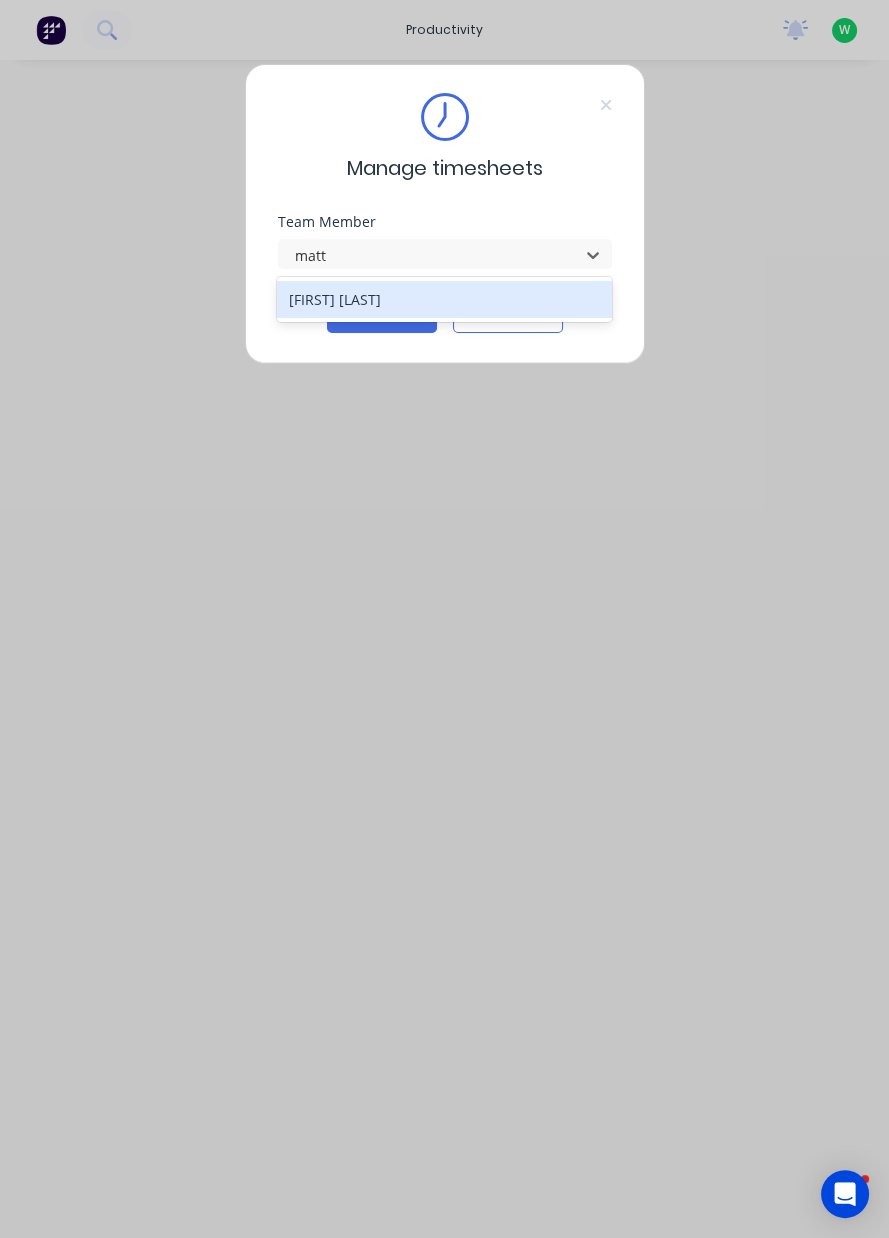 click on "[FIRST] [LAST]" at bounding box center (444, 299) 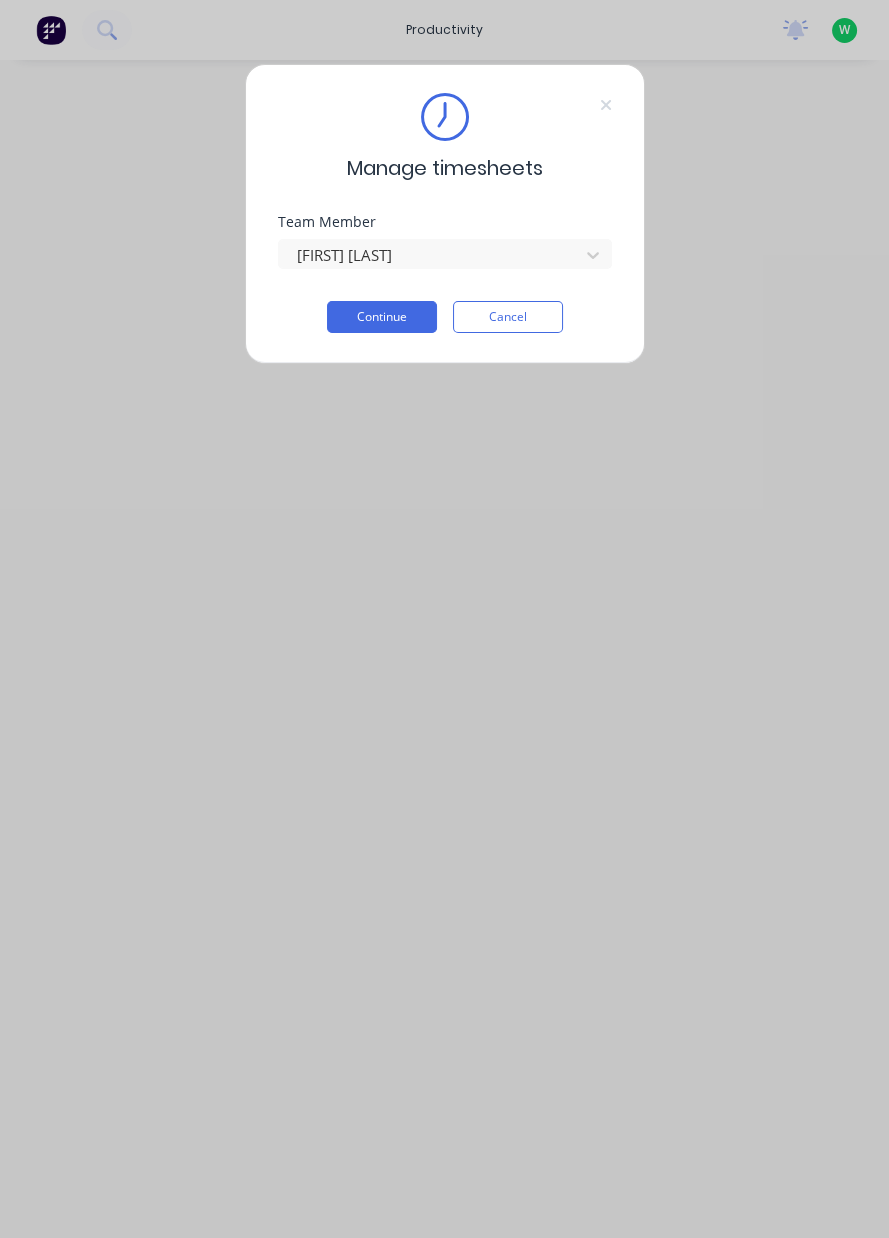 click on "Continue" at bounding box center (382, 317) 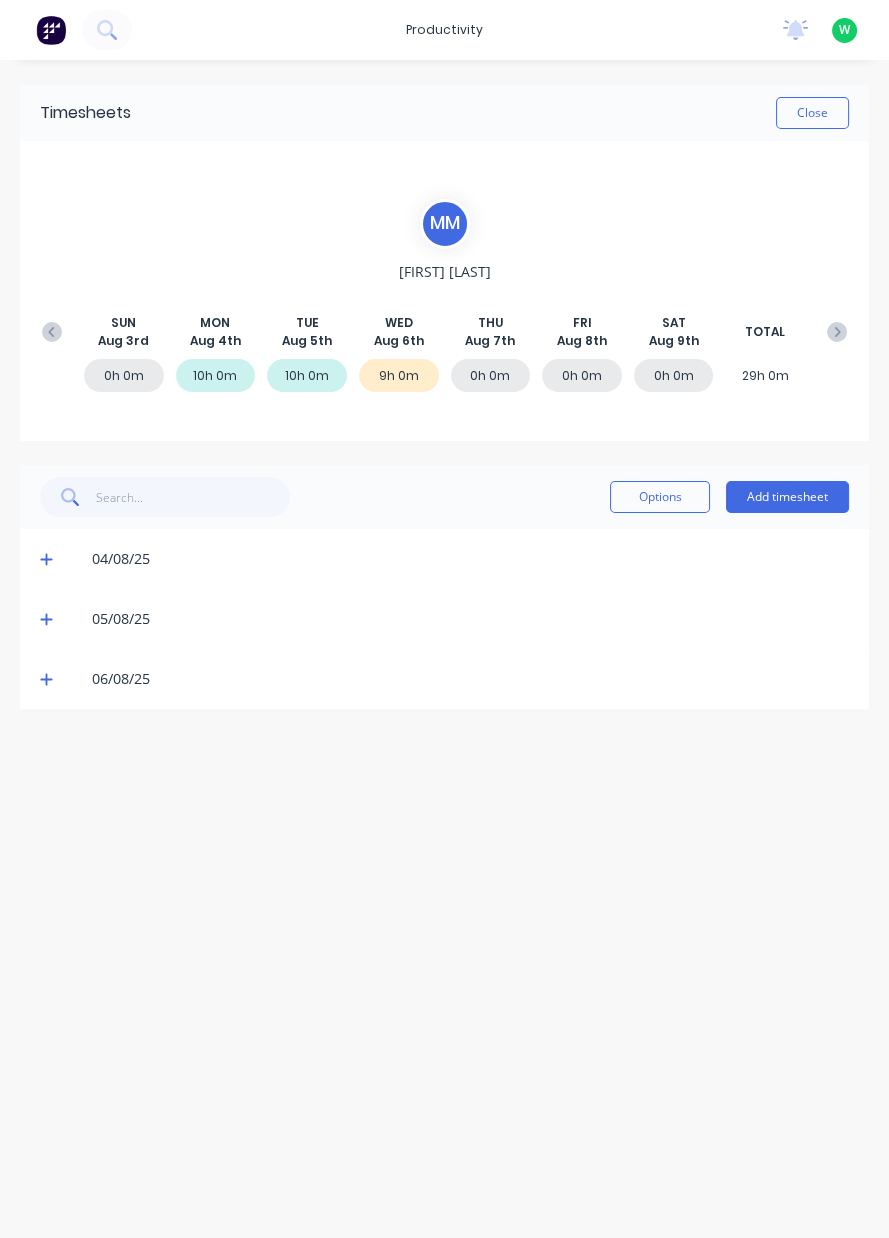 click on "Add timesheet" at bounding box center (787, 497) 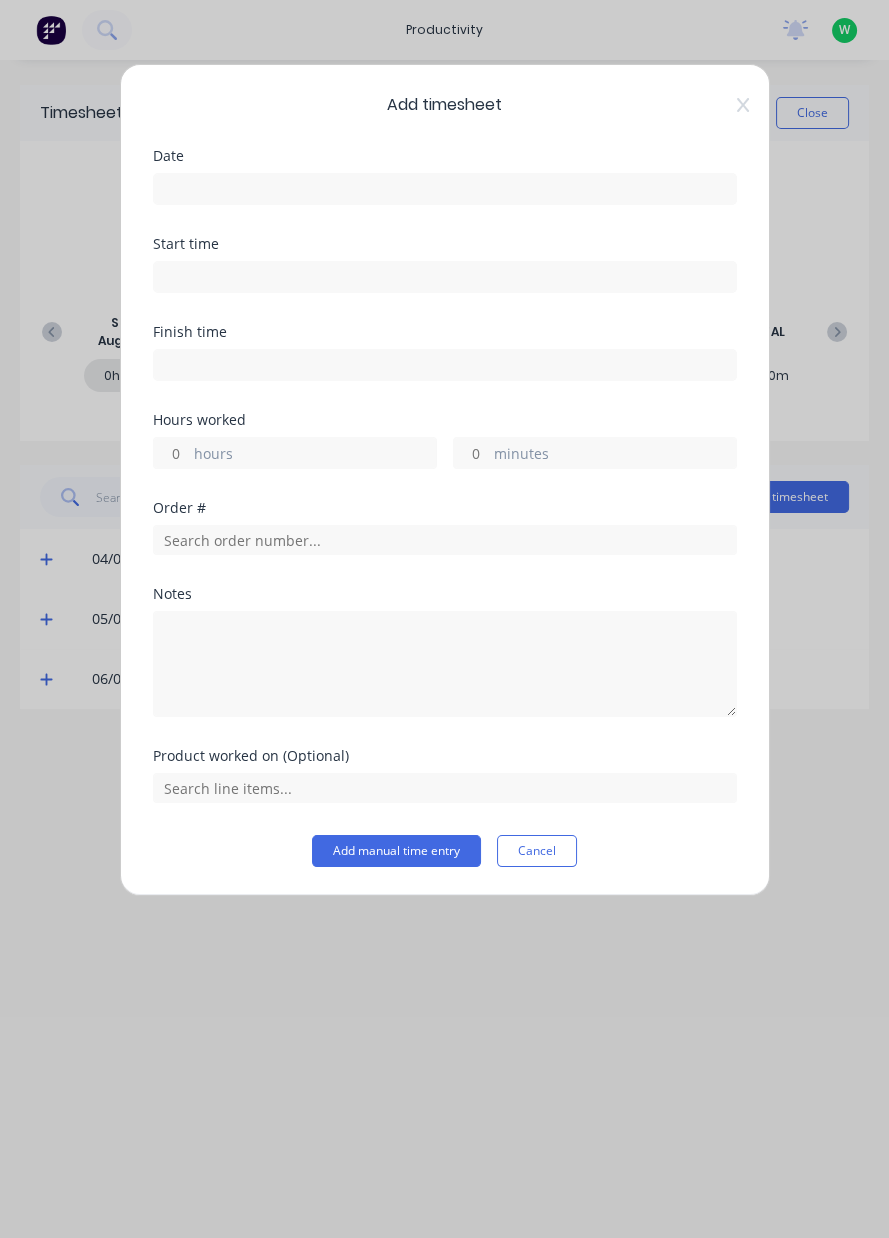 click at bounding box center [445, 189] 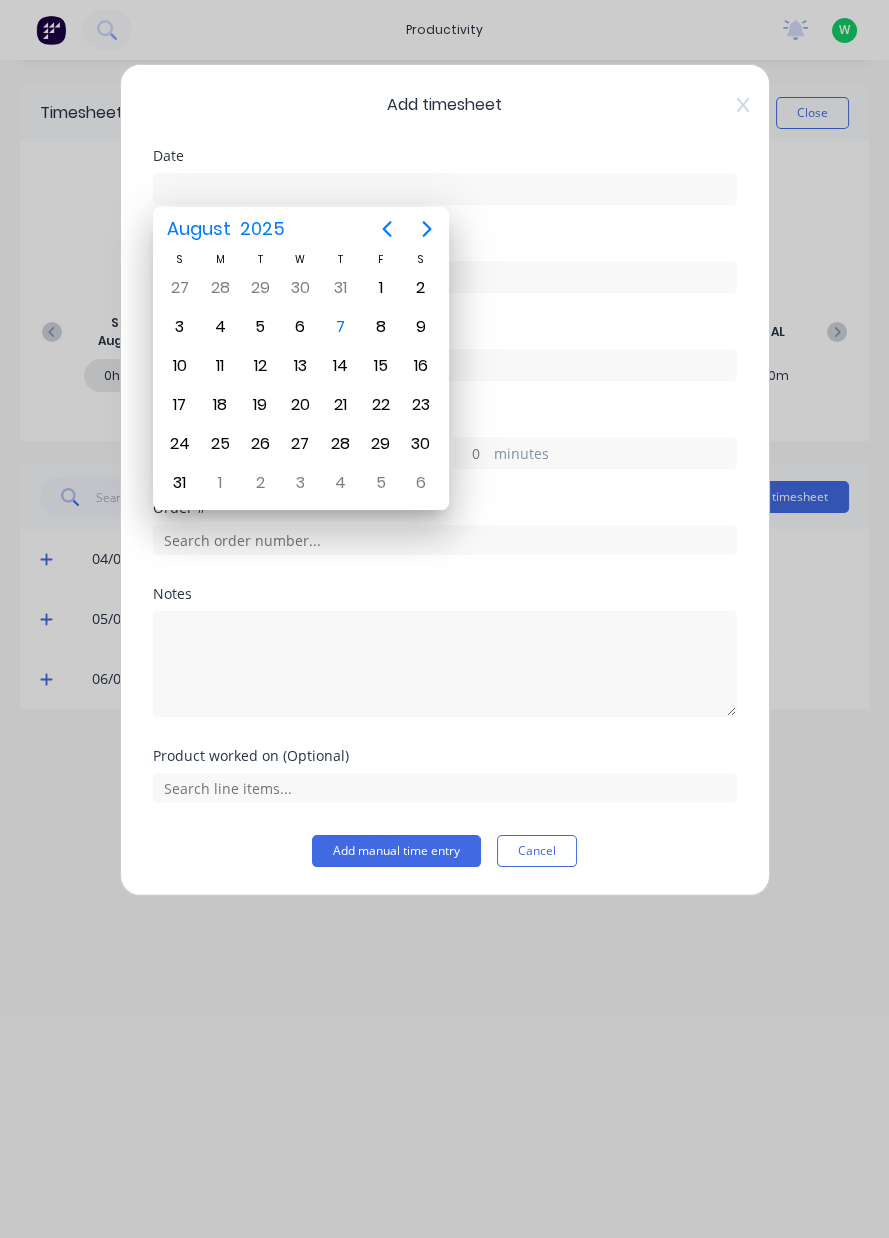 click on "7" at bounding box center [341, 327] 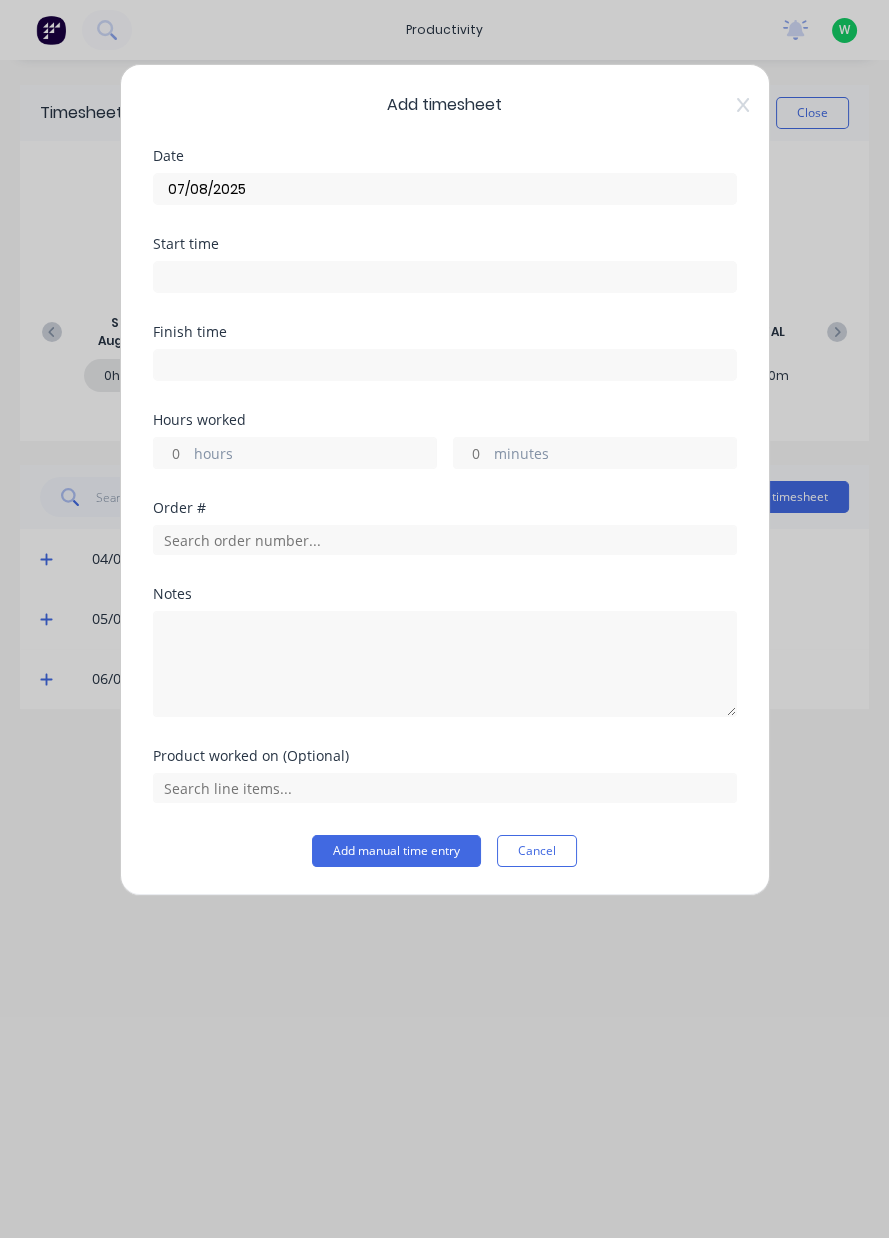 click on "hours" at bounding box center [315, 455] 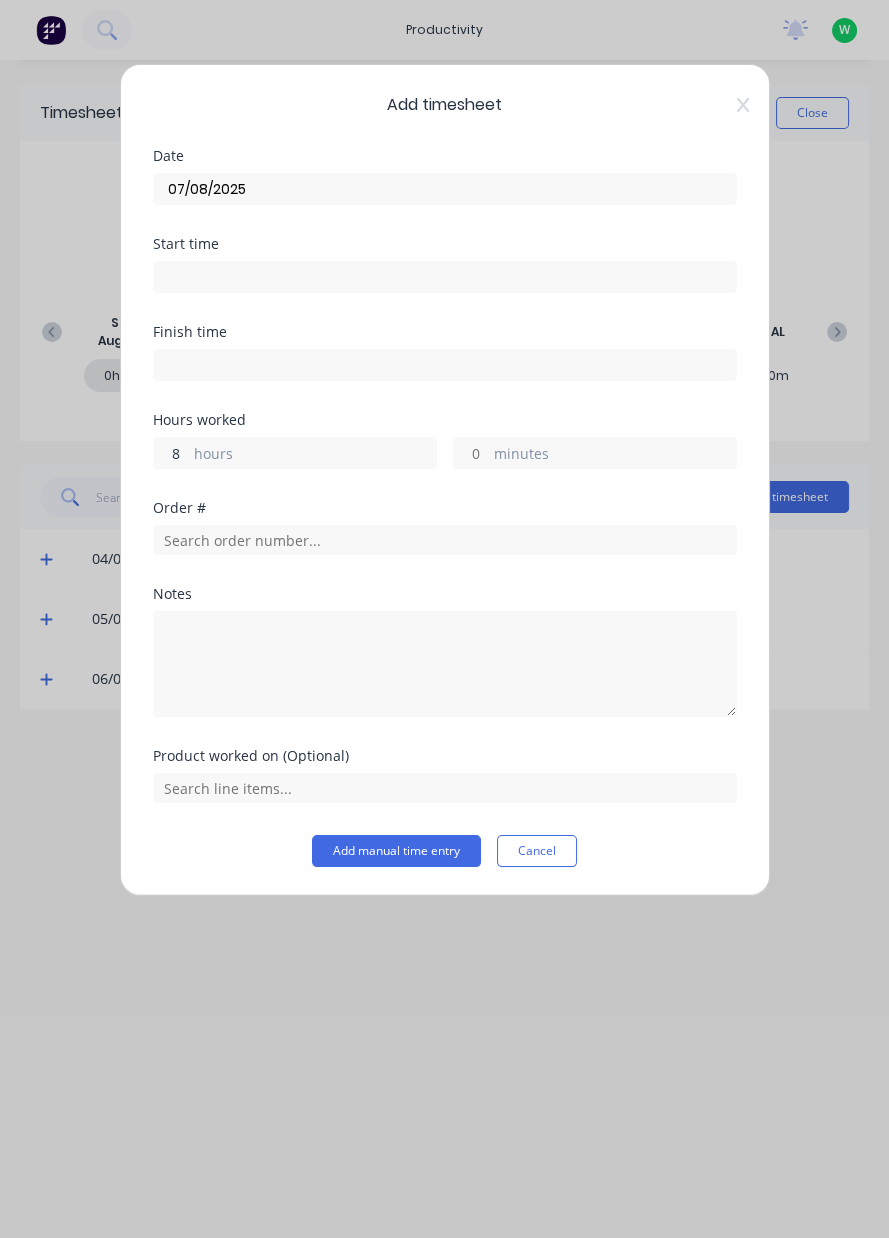 type on "8" 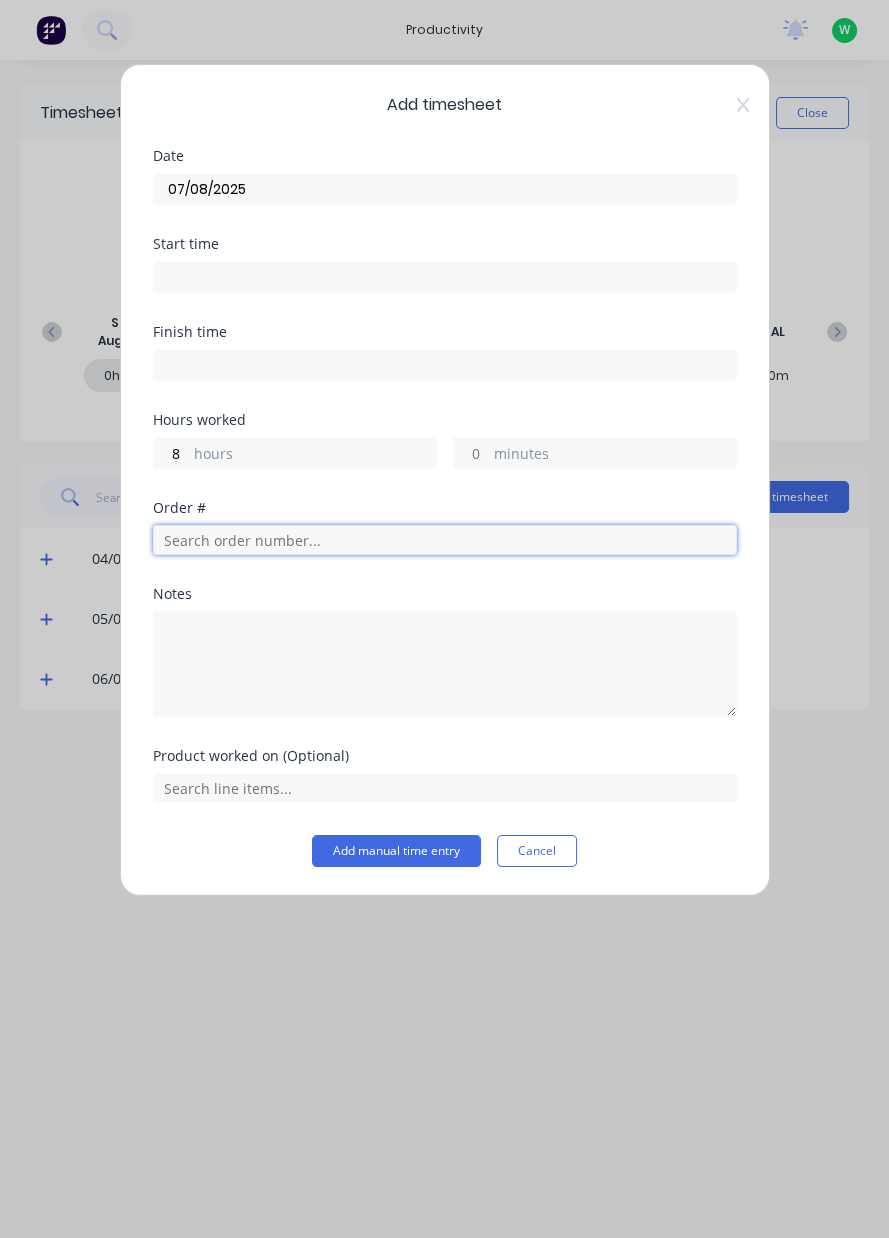 click at bounding box center [445, 540] 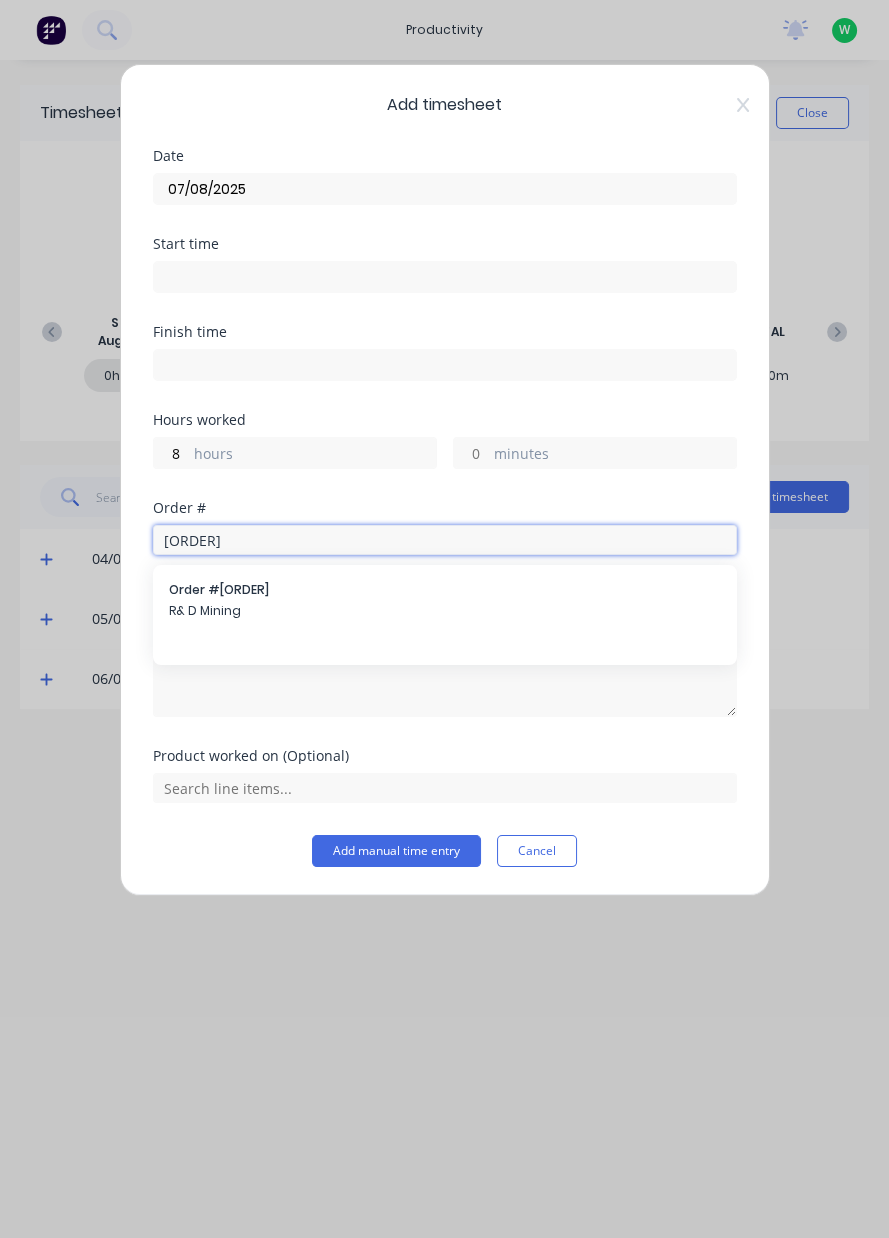 type on "[ORDER]" 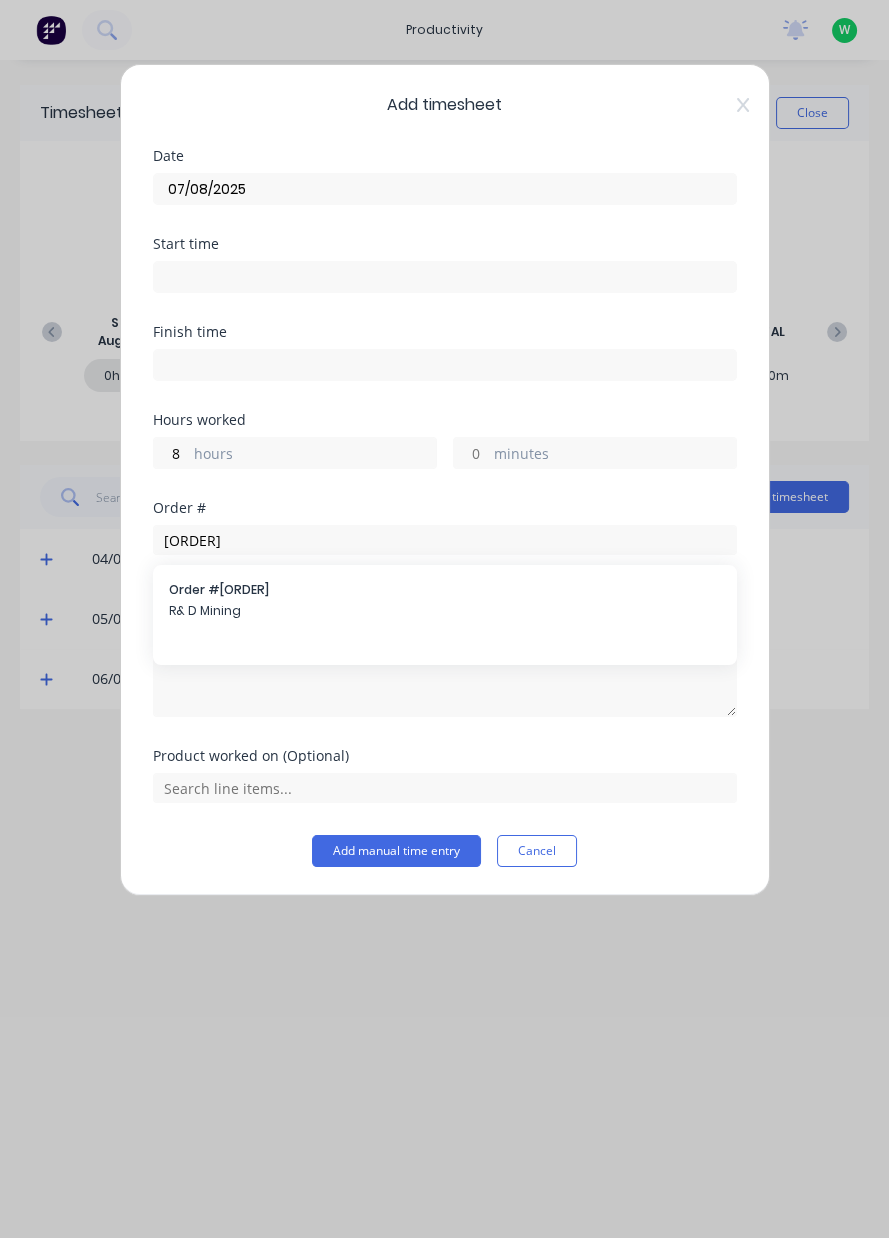 click on "Order # [ORDER]" at bounding box center [445, 590] 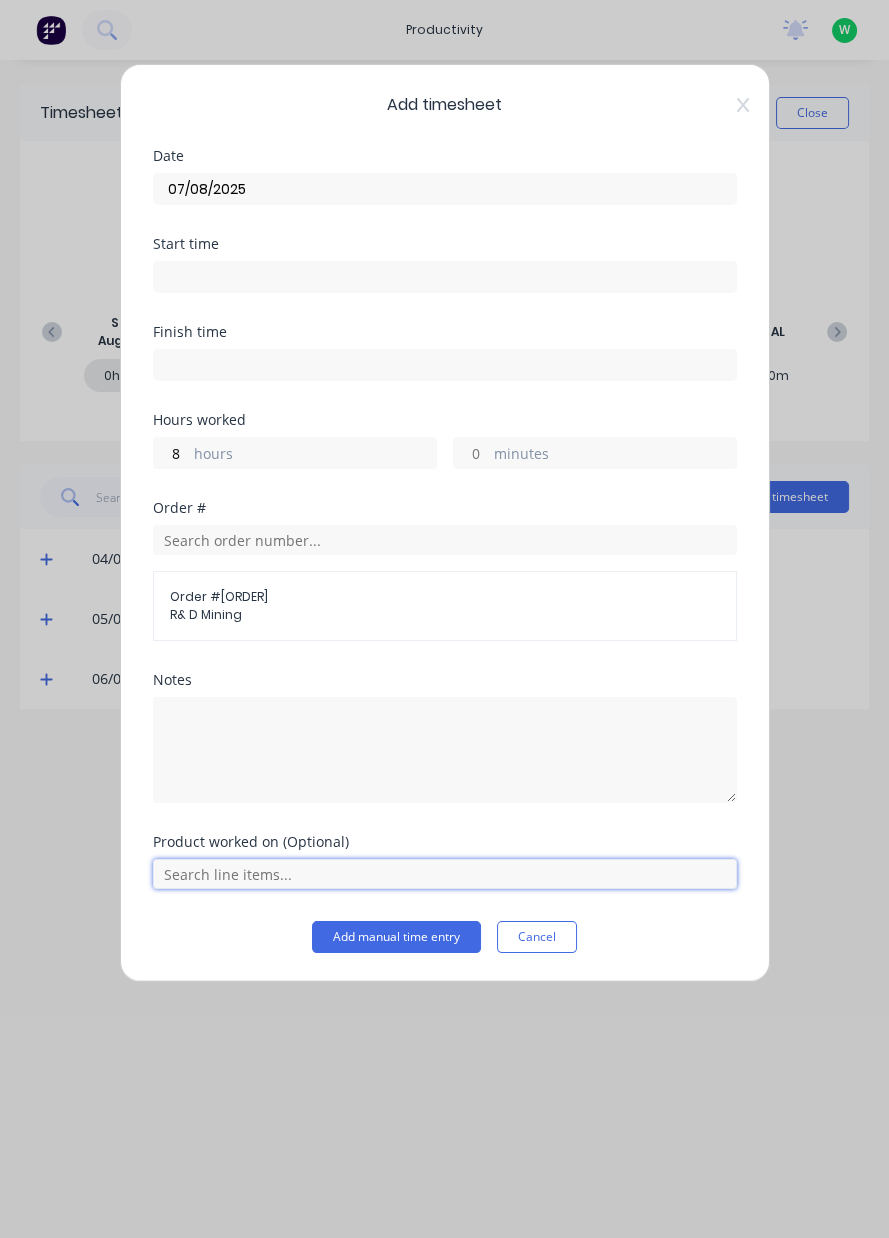 click at bounding box center [445, 874] 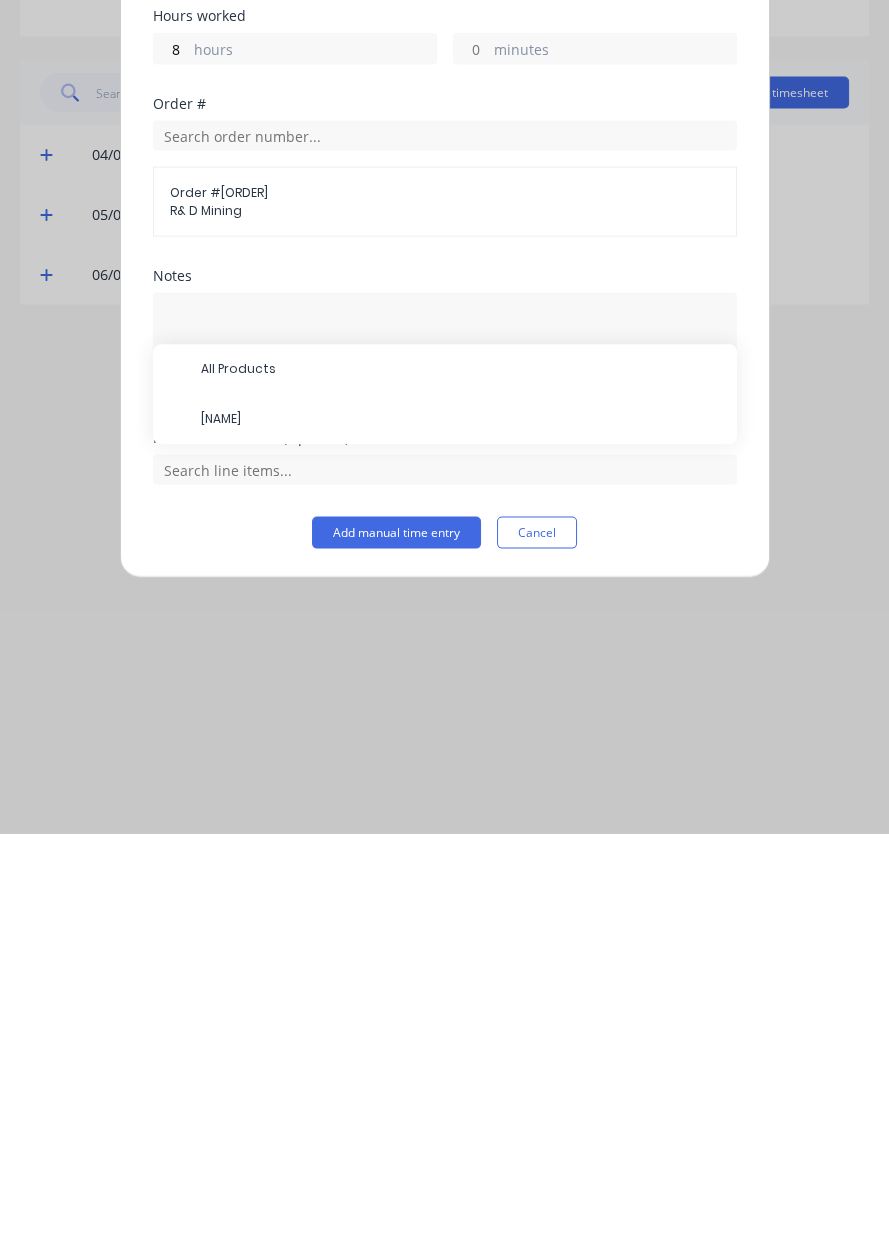 click on "[NAME]" at bounding box center [461, 824] 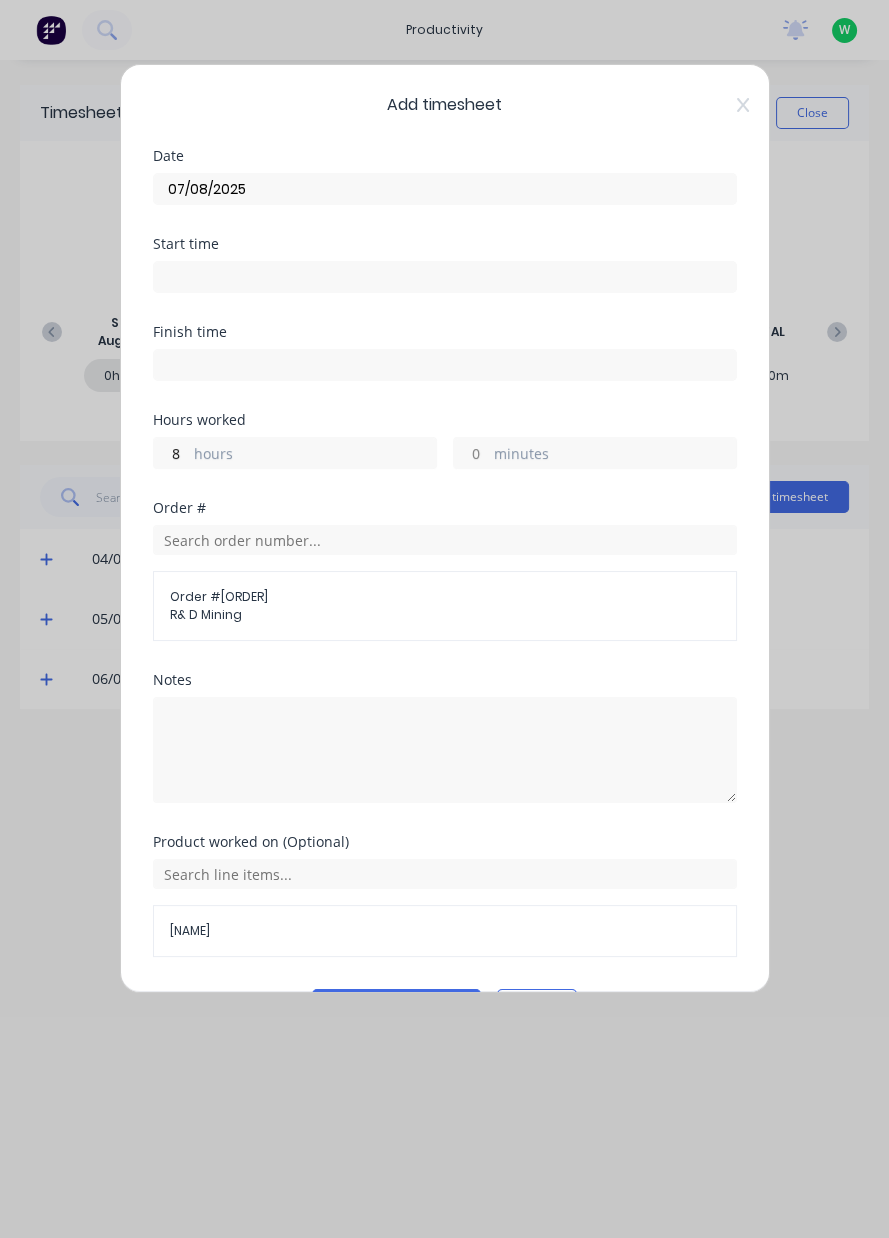 scroll, scrollTop: 53, scrollLeft: 0, axis: vertical 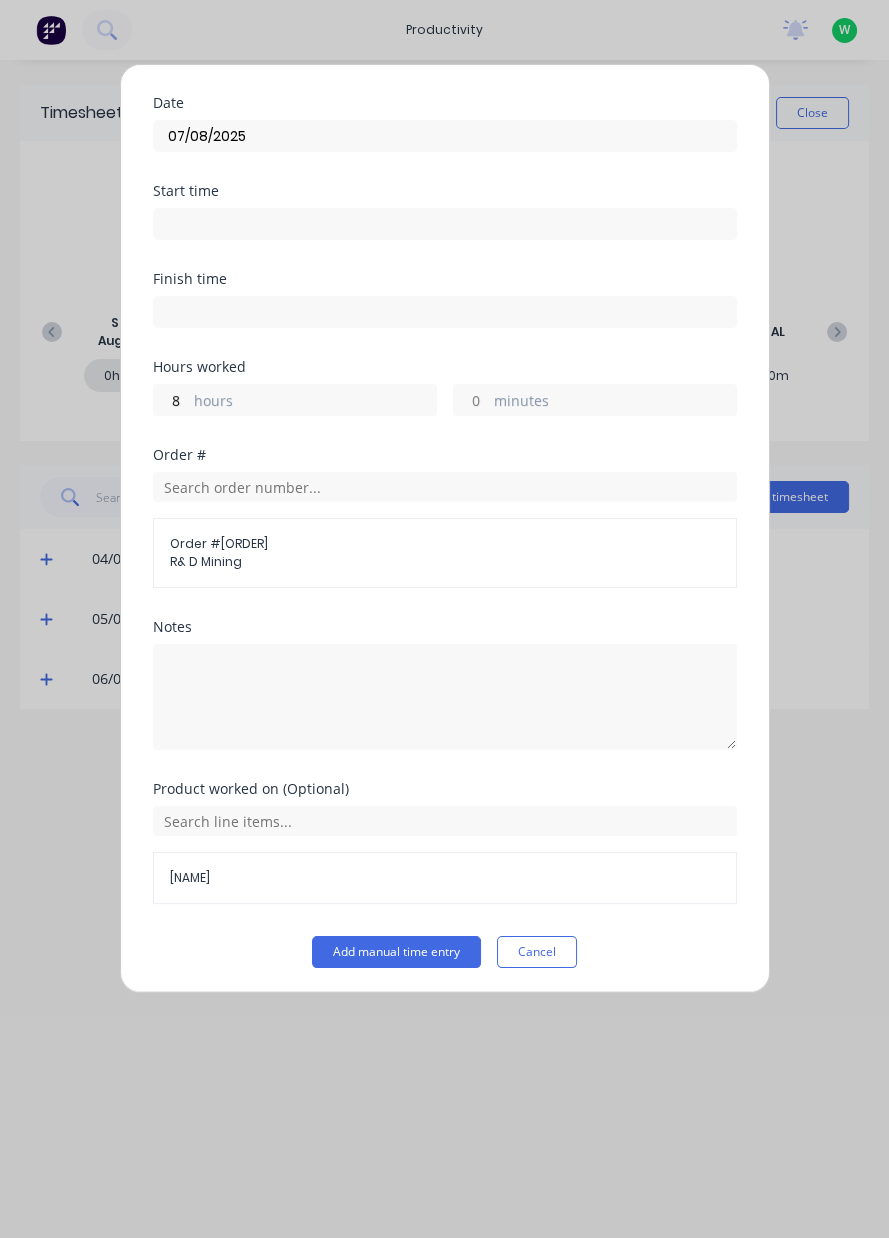 click on "Add manual time entry" at bounding box center (396, 952) 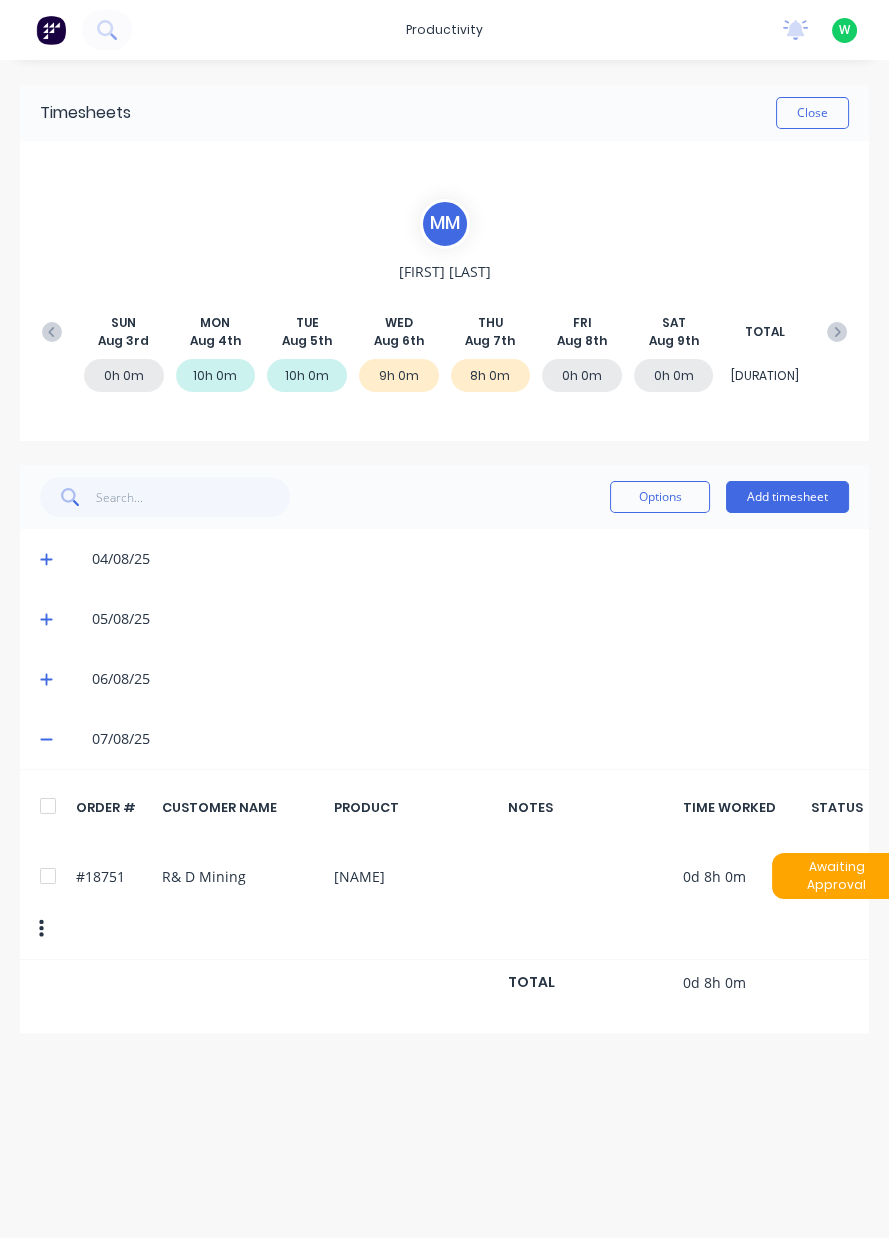click on "Add timesheet" at bounding box center (787, 497) 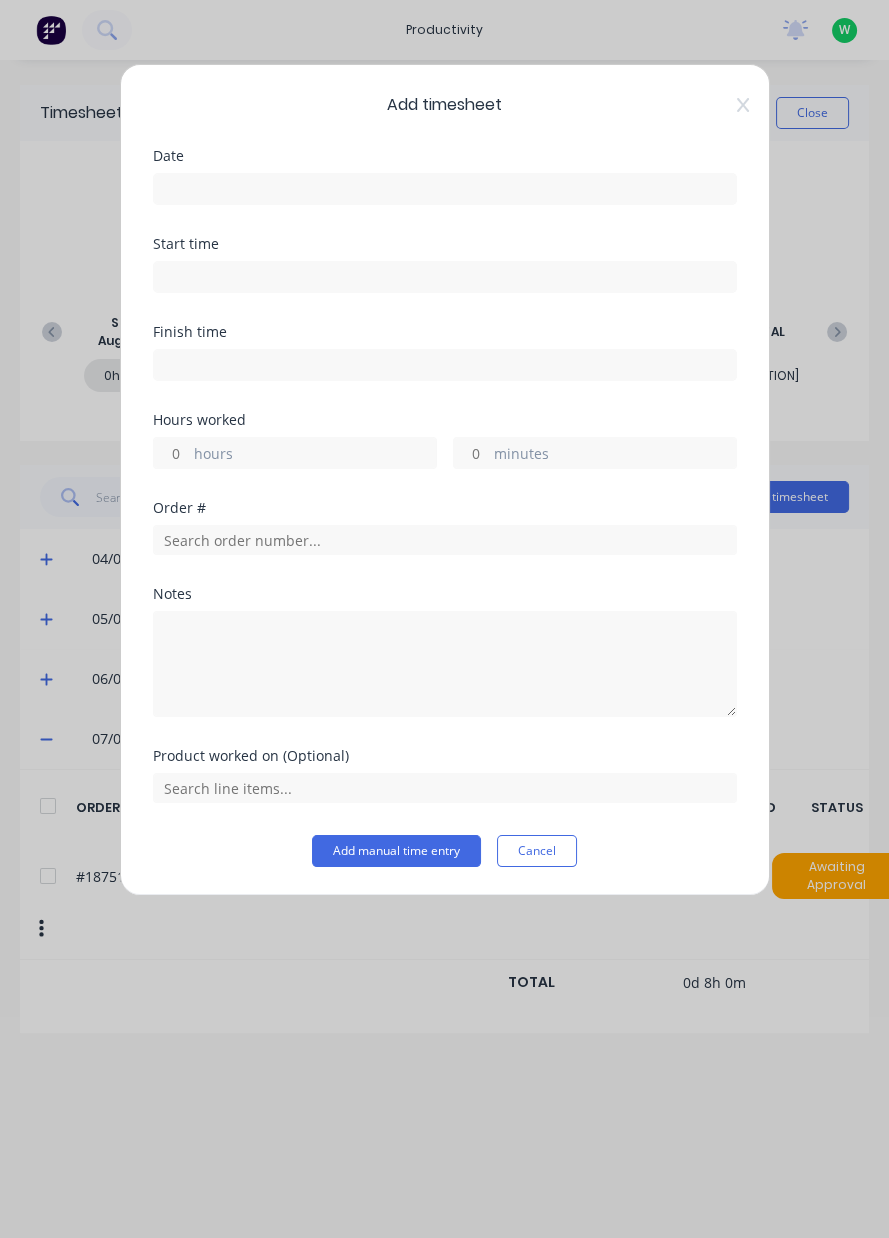 click at bounding box center [445, 189] 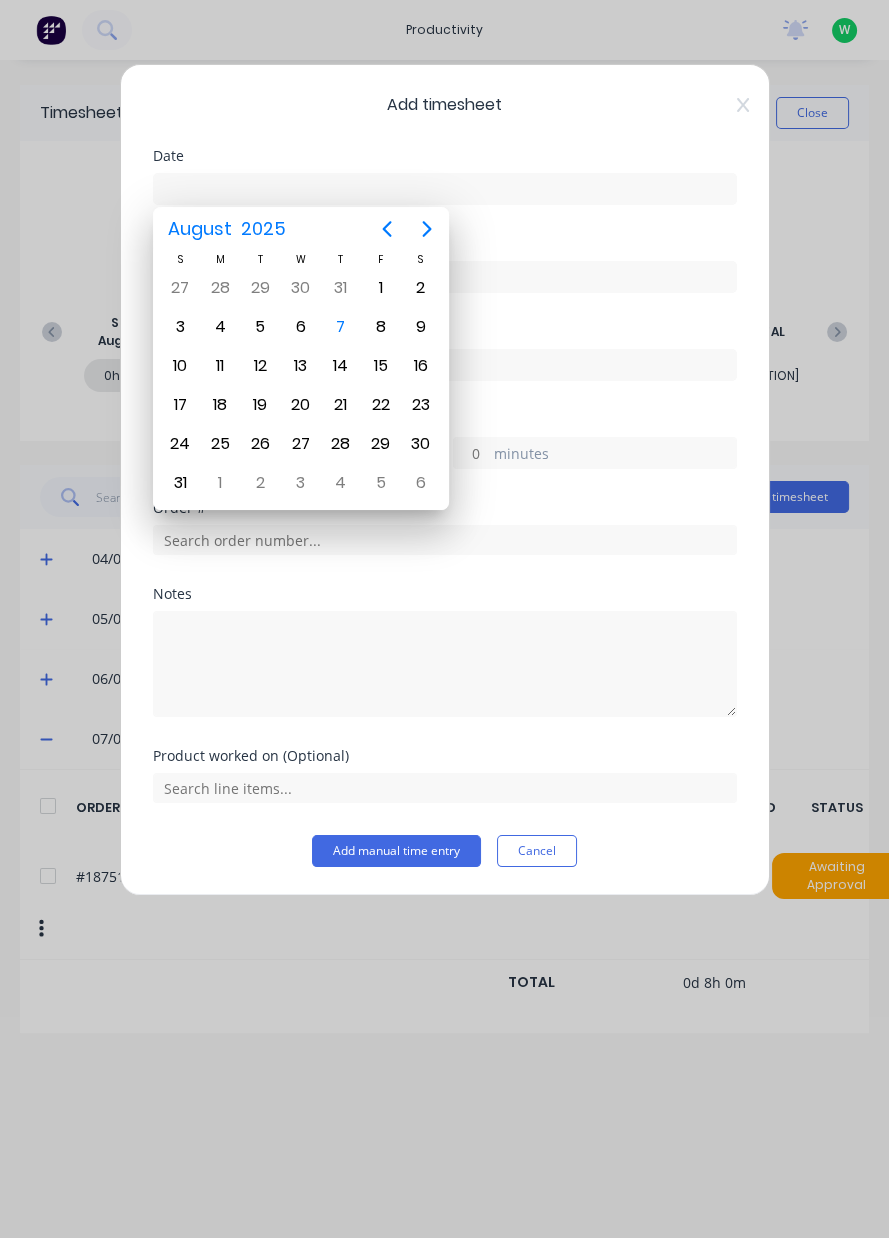 click on "Date" at bounding box center [445, 193] 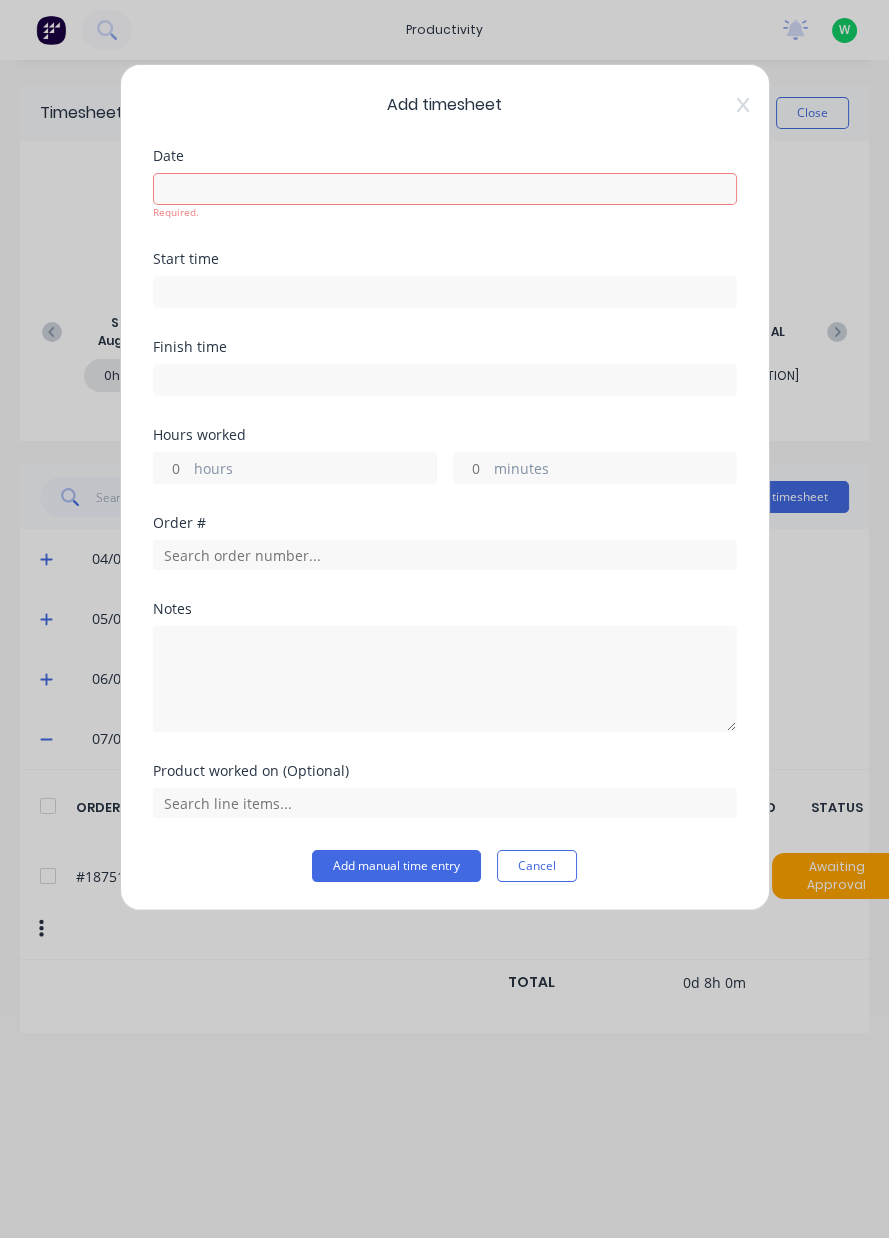click at bounding box center (445, 189) 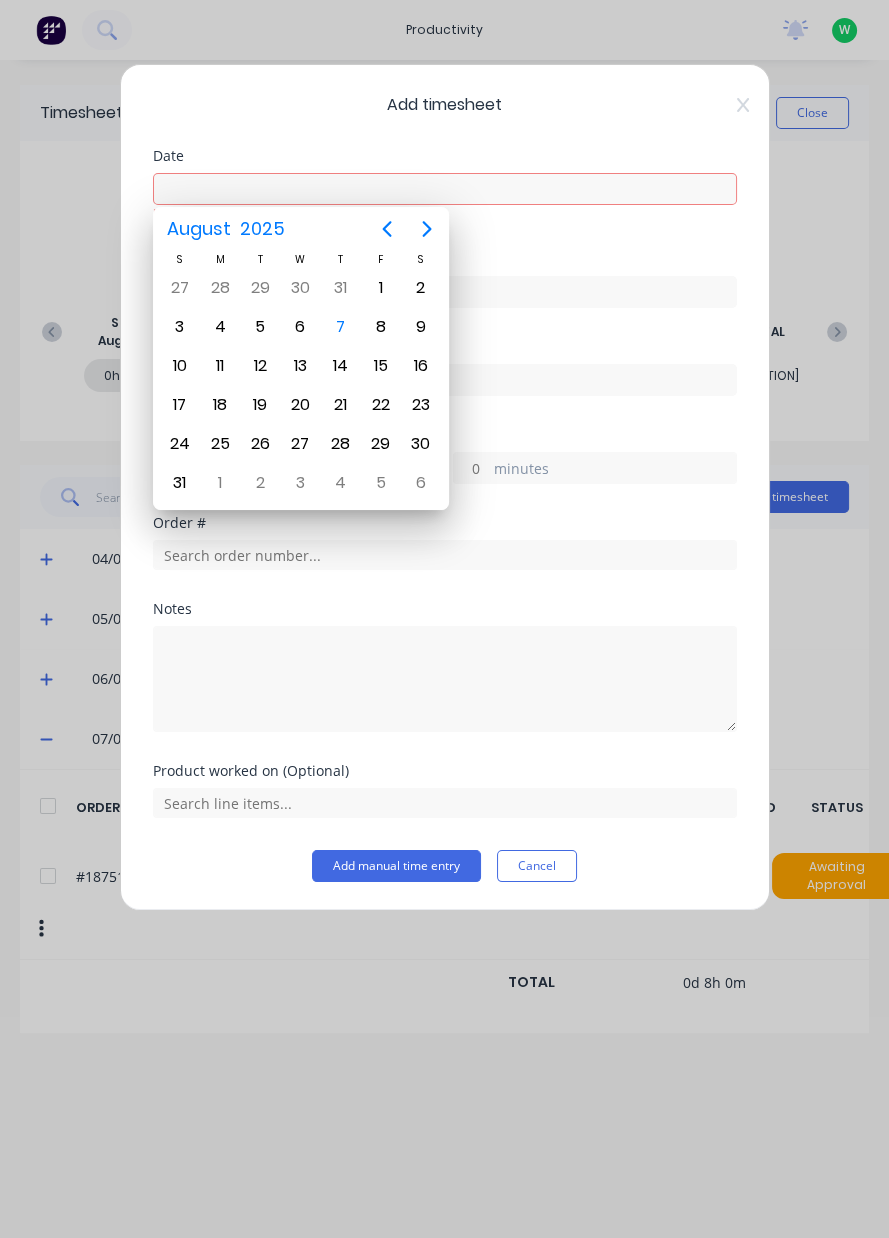 click on "7" at bounding box center [340, 327] 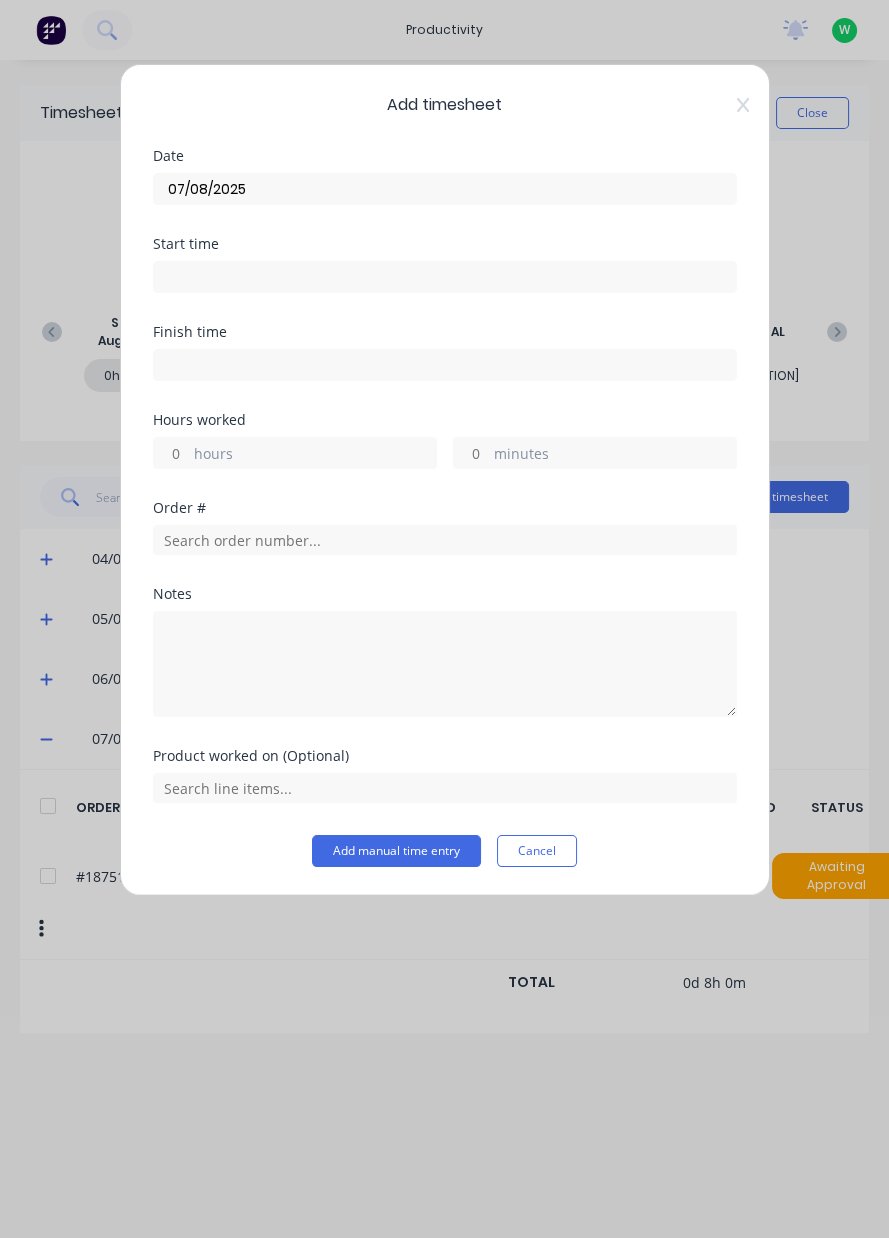 click on "hours" at bounding box center [315, 455] 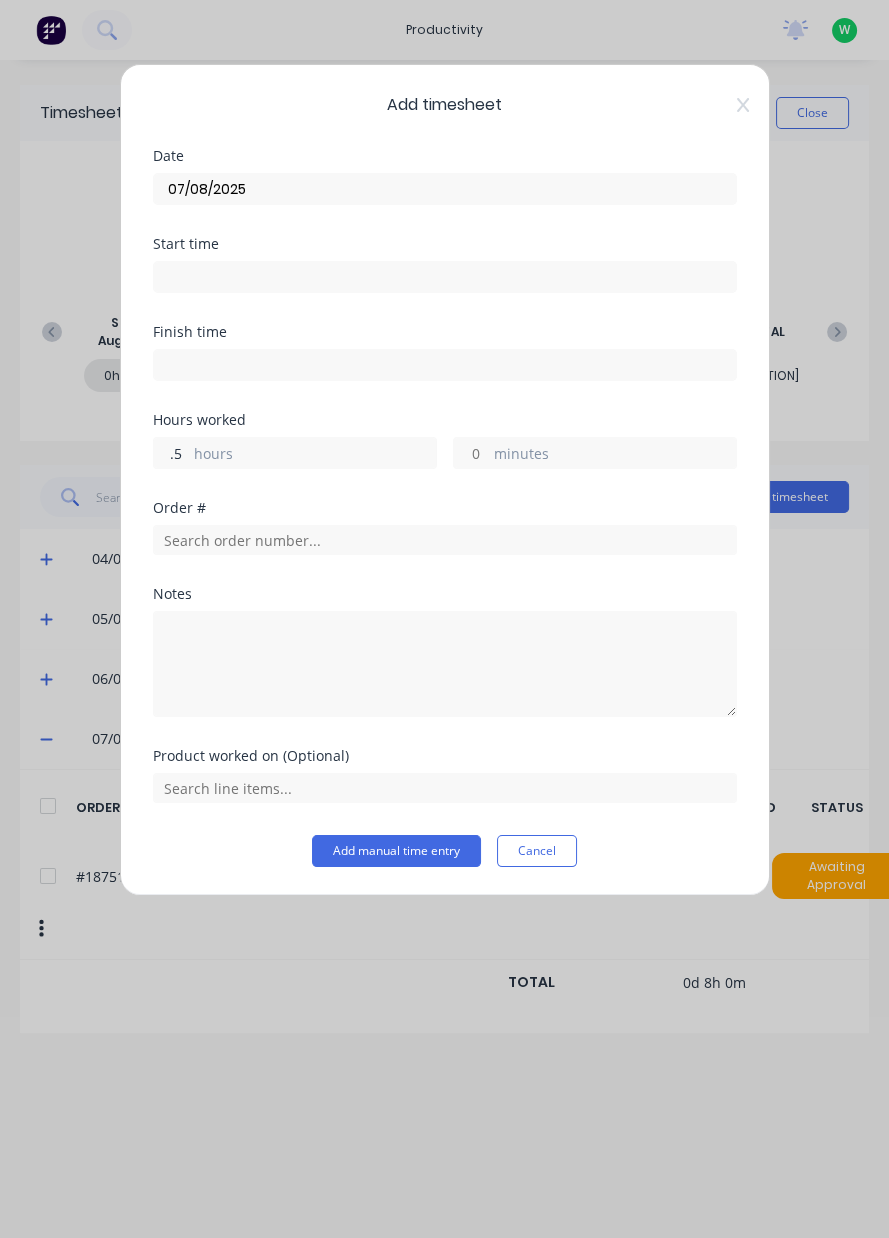 type on ".5" 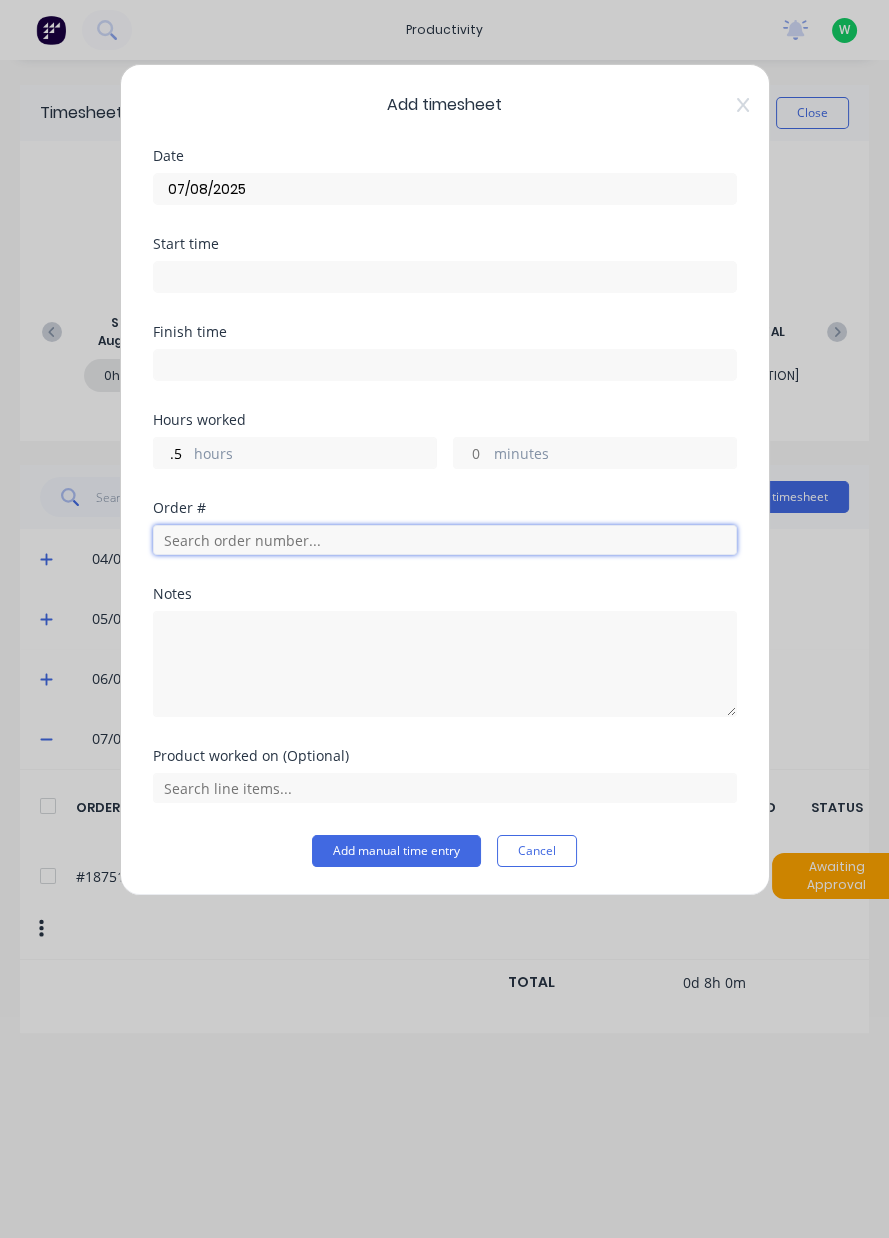 click at bounding box center (445, 540) 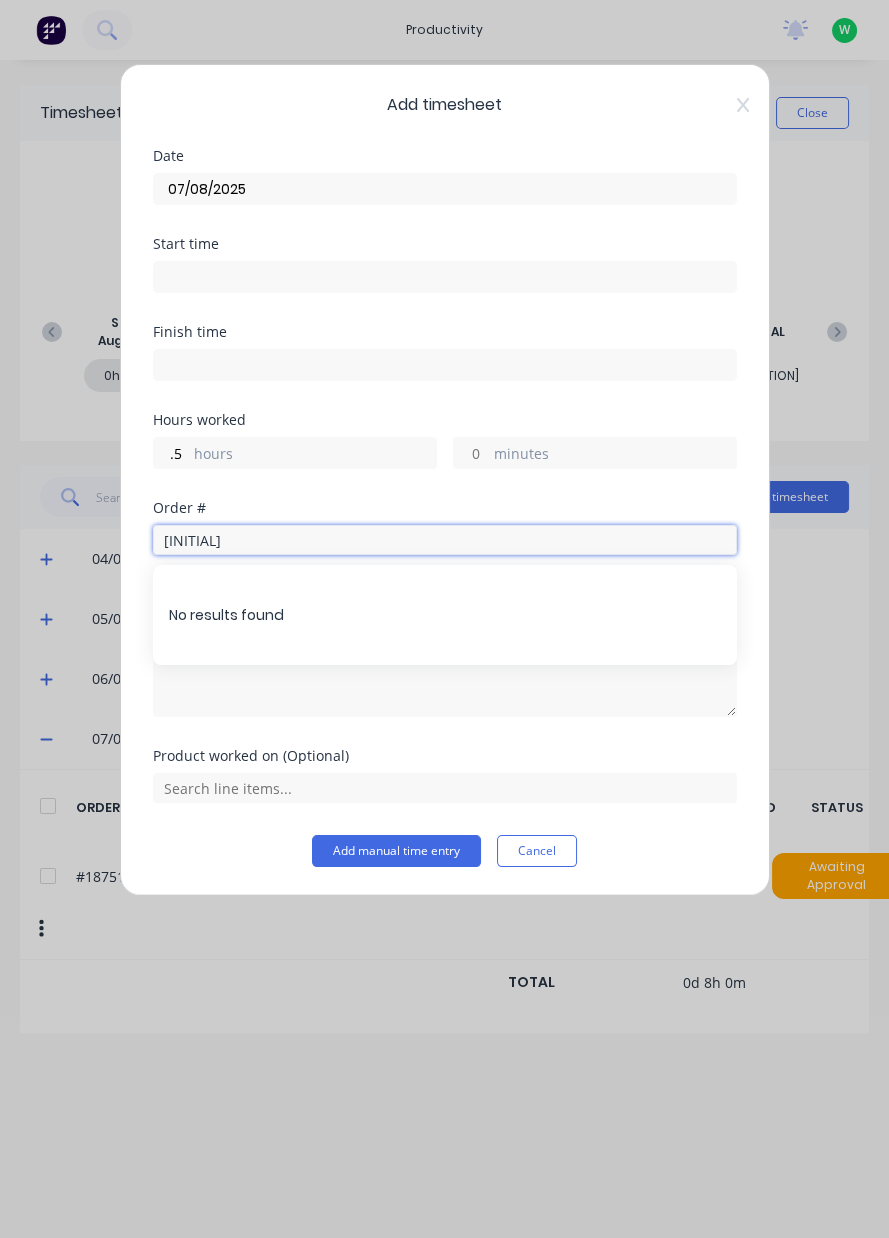 type on "T" 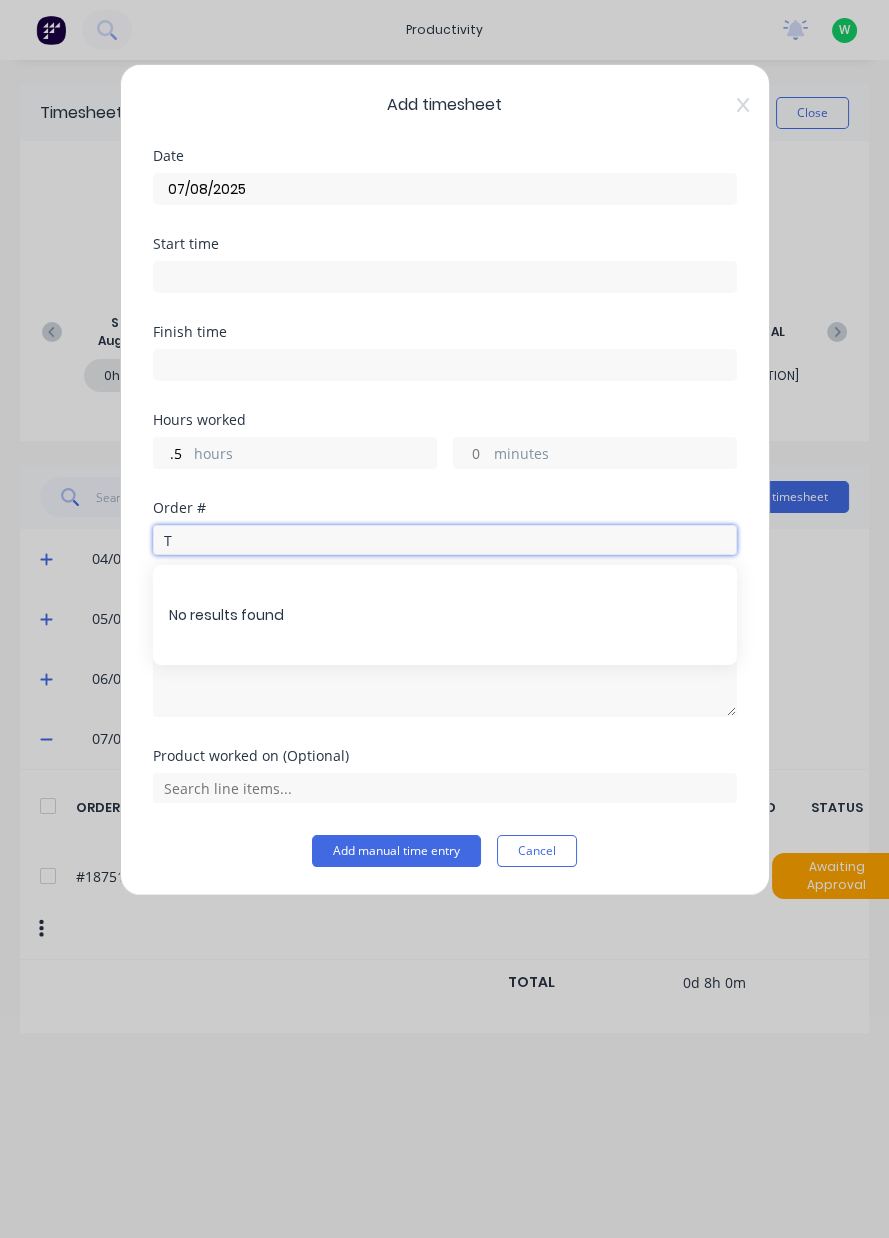 type 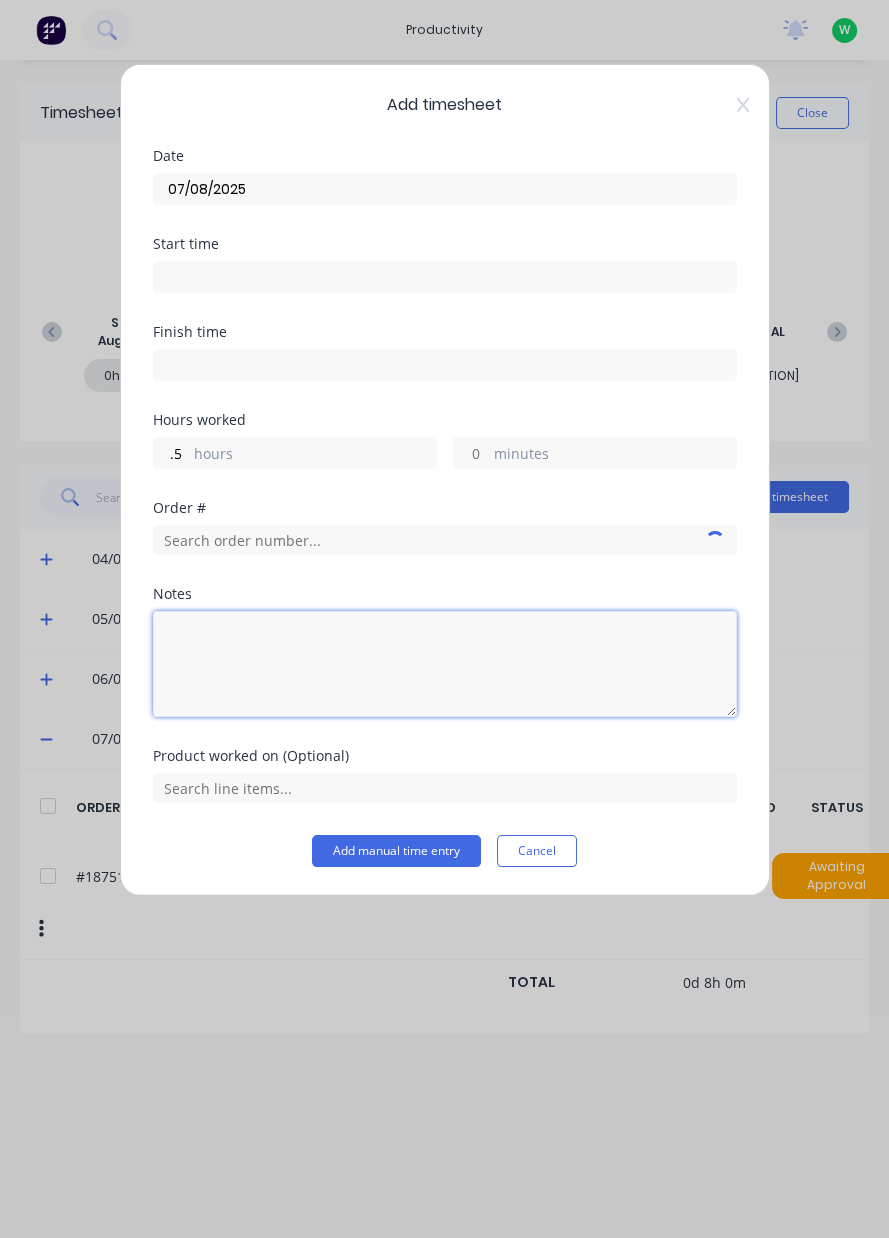 click at bounding box center (445, 664) 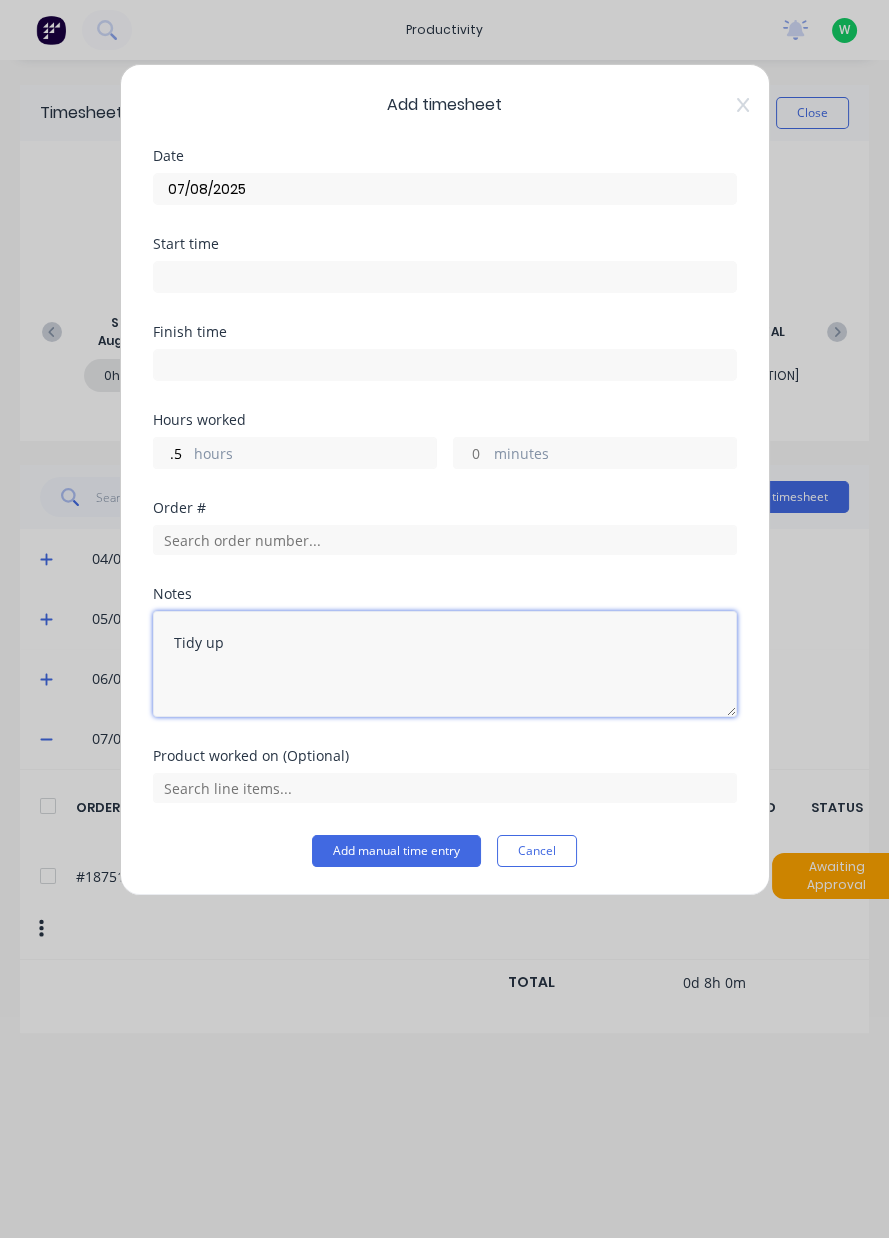 type on "Tidy up" 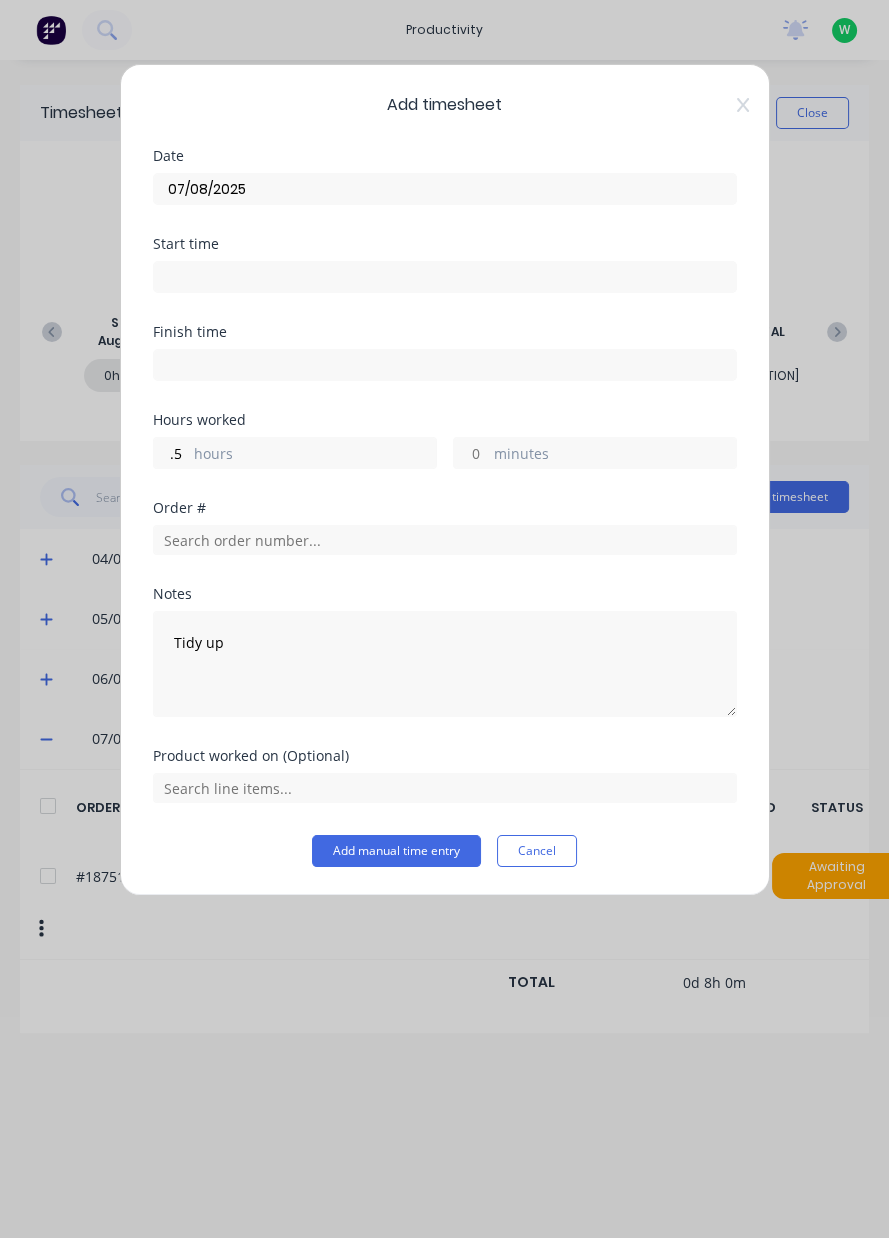 click on "Add manual time entry" at bounding box center [396, 851] 